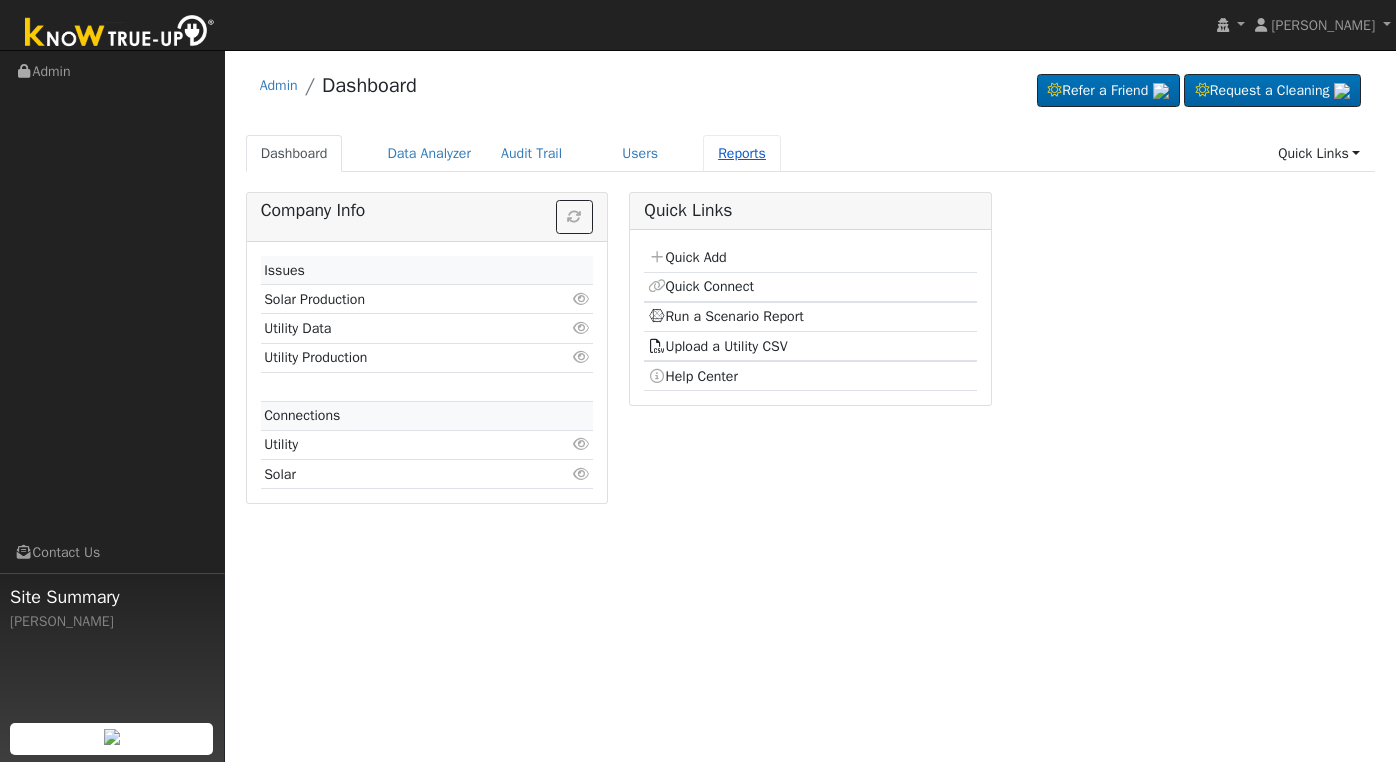 scroll, scrollTop: 0, scrollLeft: 0, axis: both 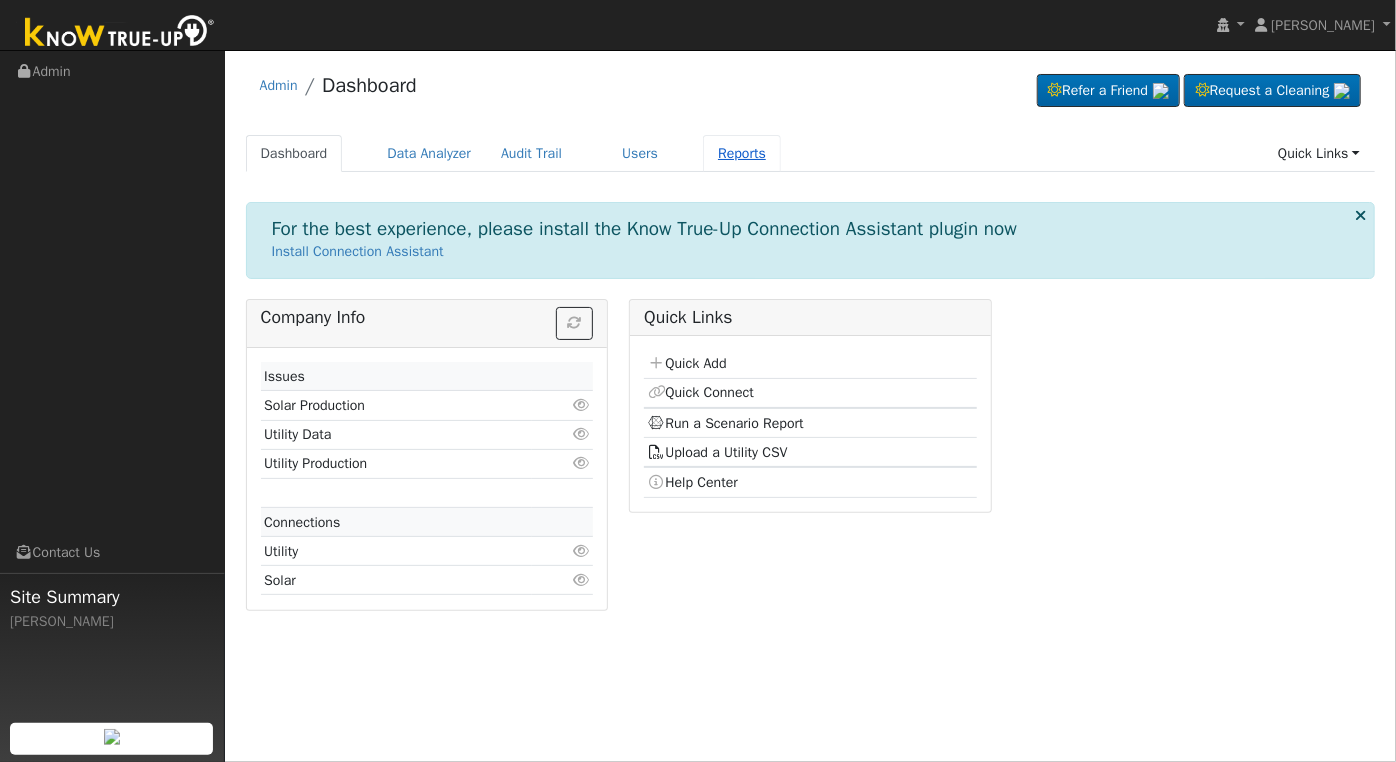 click on "Reports" at bounding box center [742, 153] 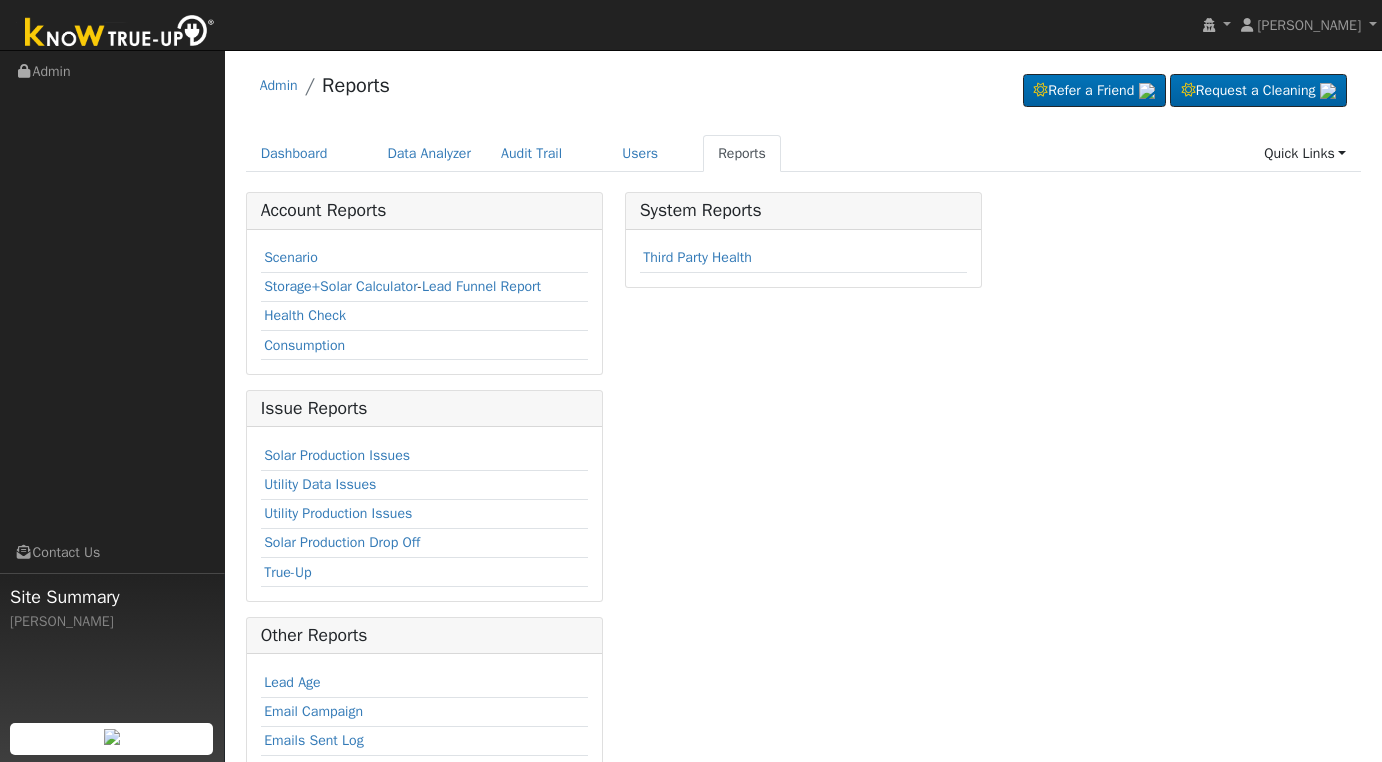 scroll, scrollTop: 0, scrollLeft: 0, axis: both 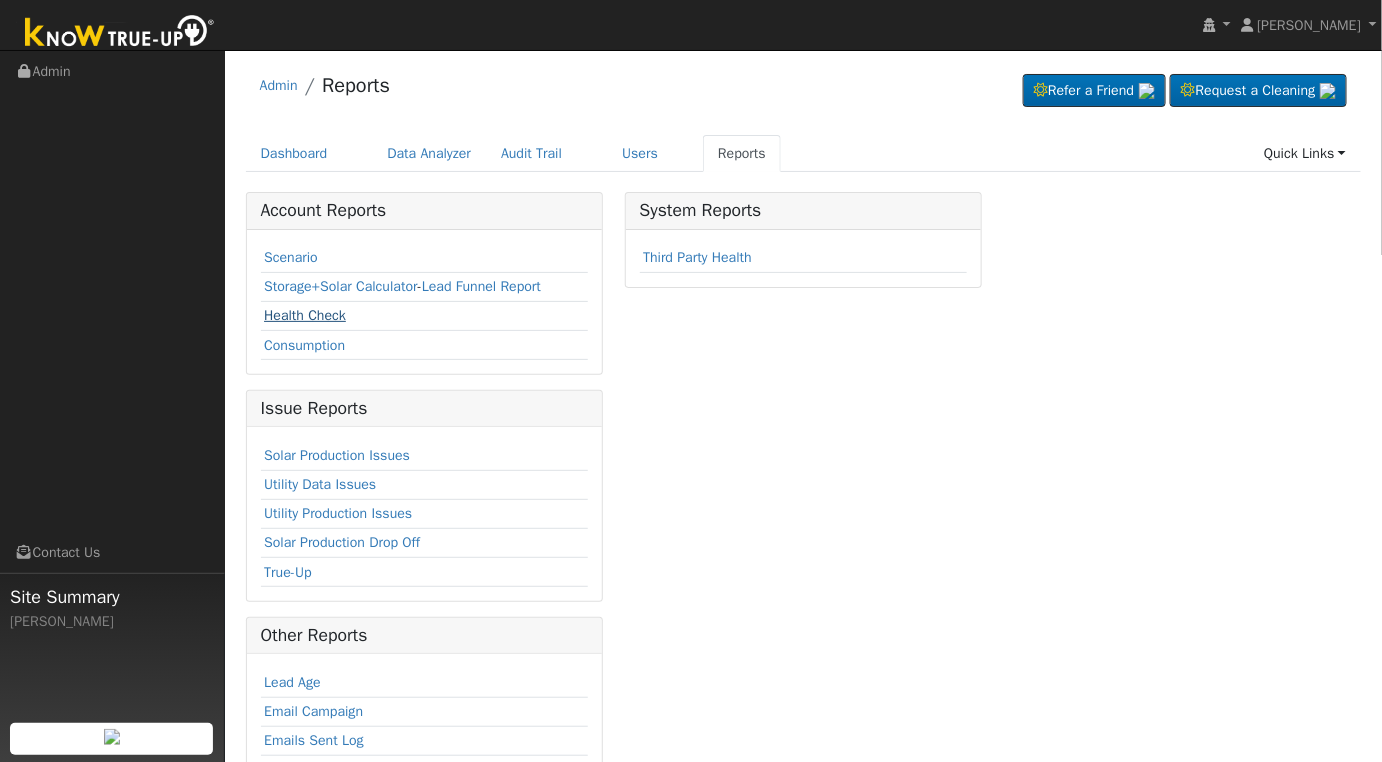 click on "Health Check" at bounding box center (305, 315) 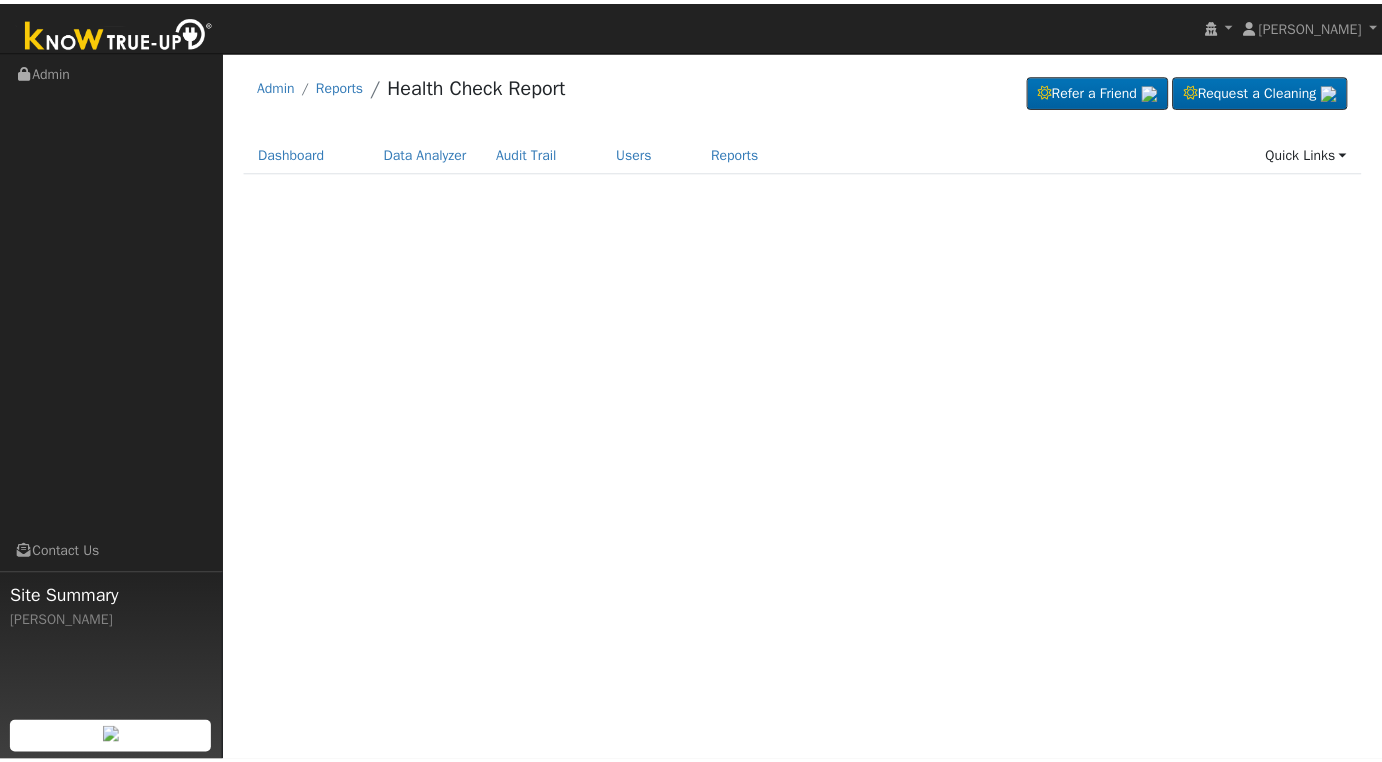 scroll, scrollTop: 0, scrollLeft: 0, axis: both 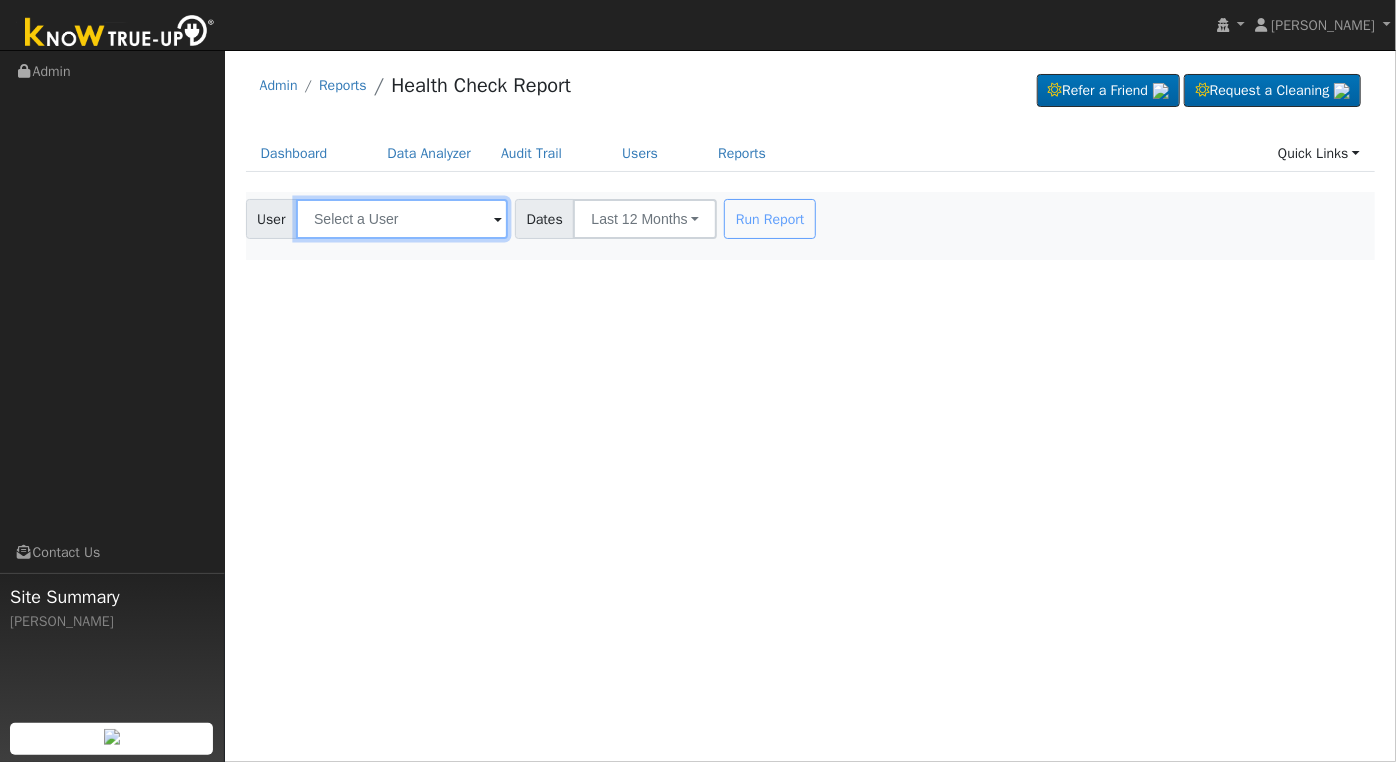 click at bounding box center (402, 219) 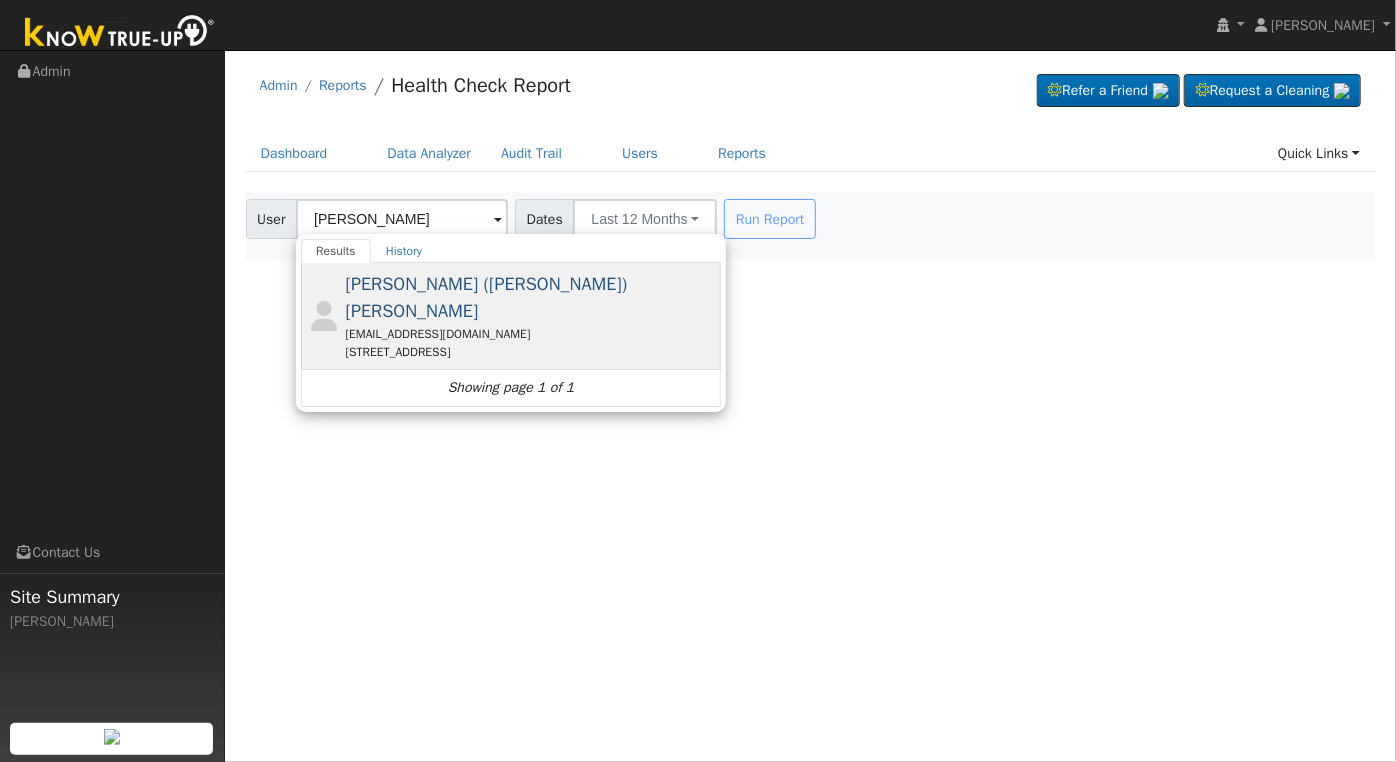 click on "[EMAIL_ADDRESS][DOMAIN_NAME]" at bounding box center [531, 334] 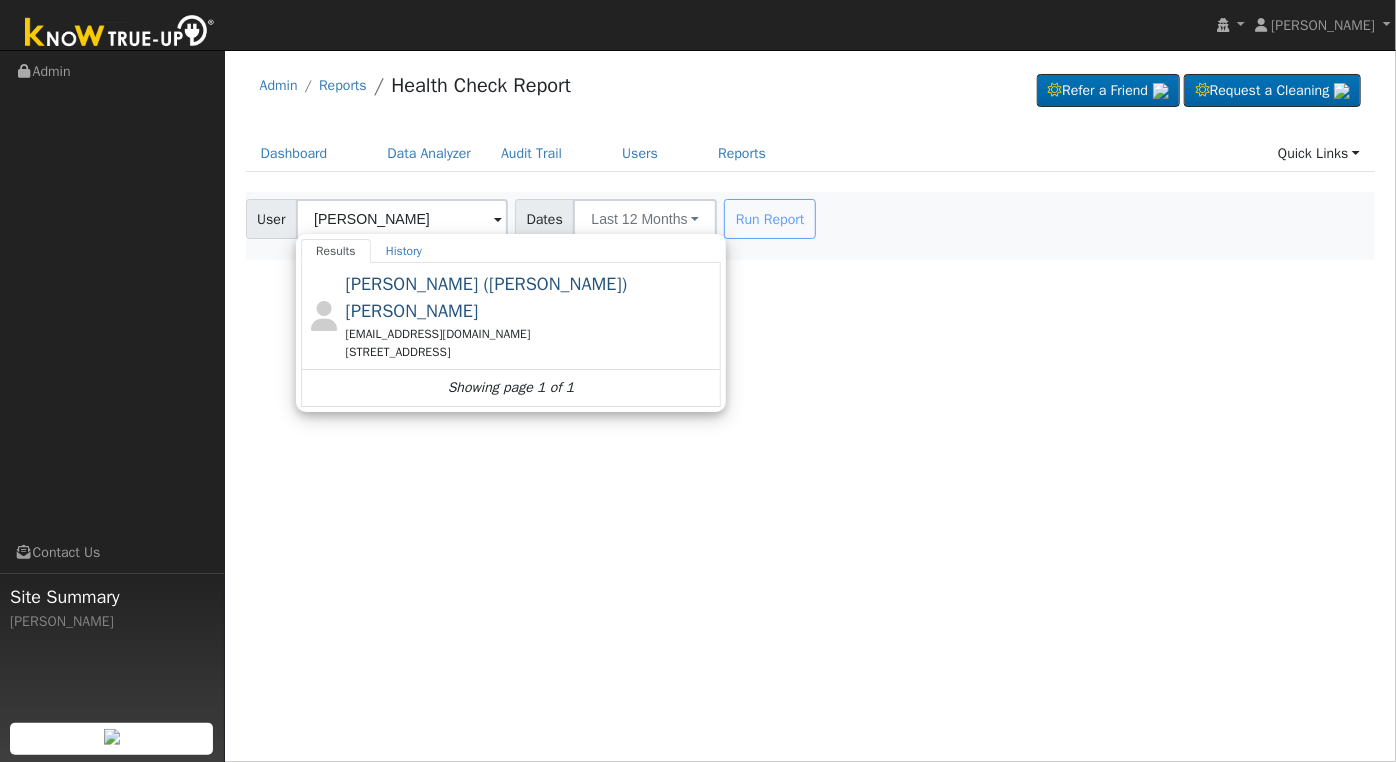 type on "[PERSON_NAME] ([PERSON_NAME]) [PERSON_NAME]" 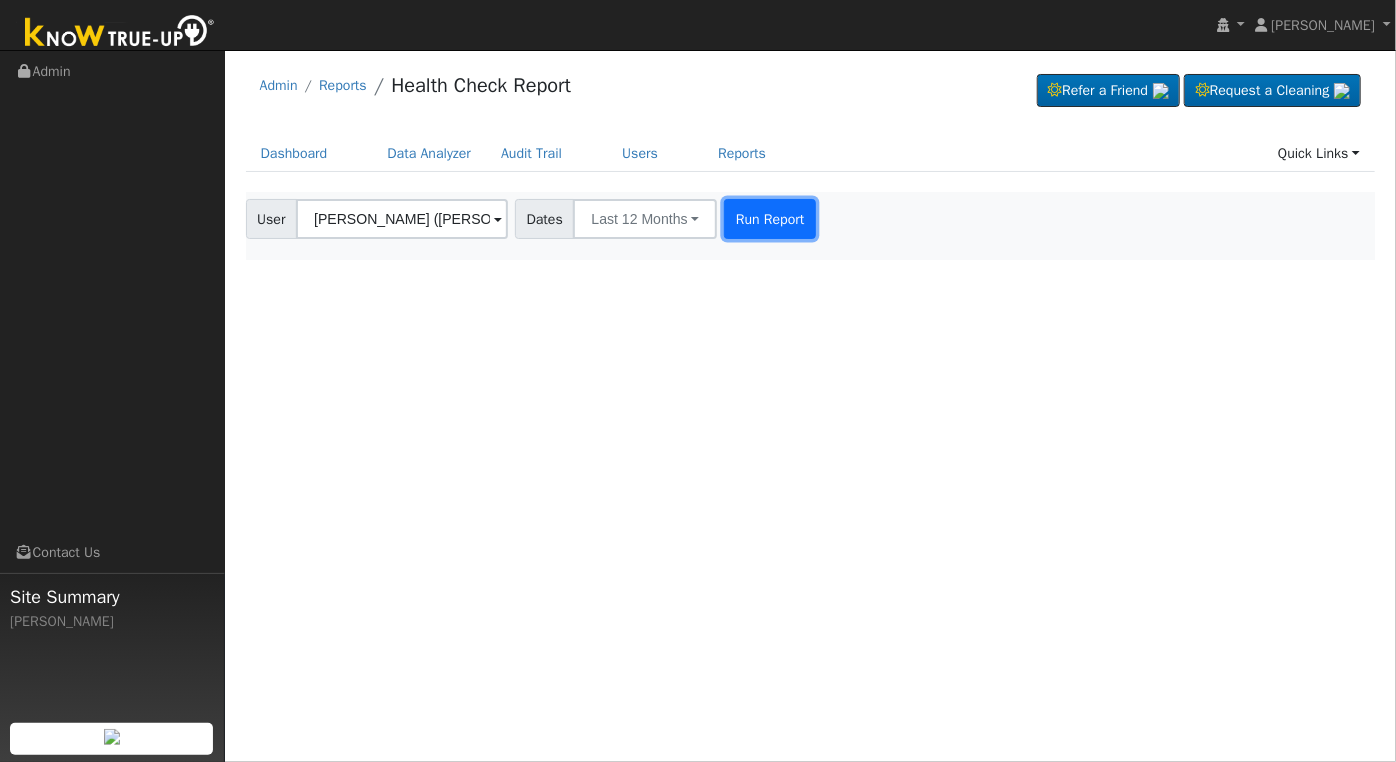 click on "Run Report" at bounding box center [770, 219] 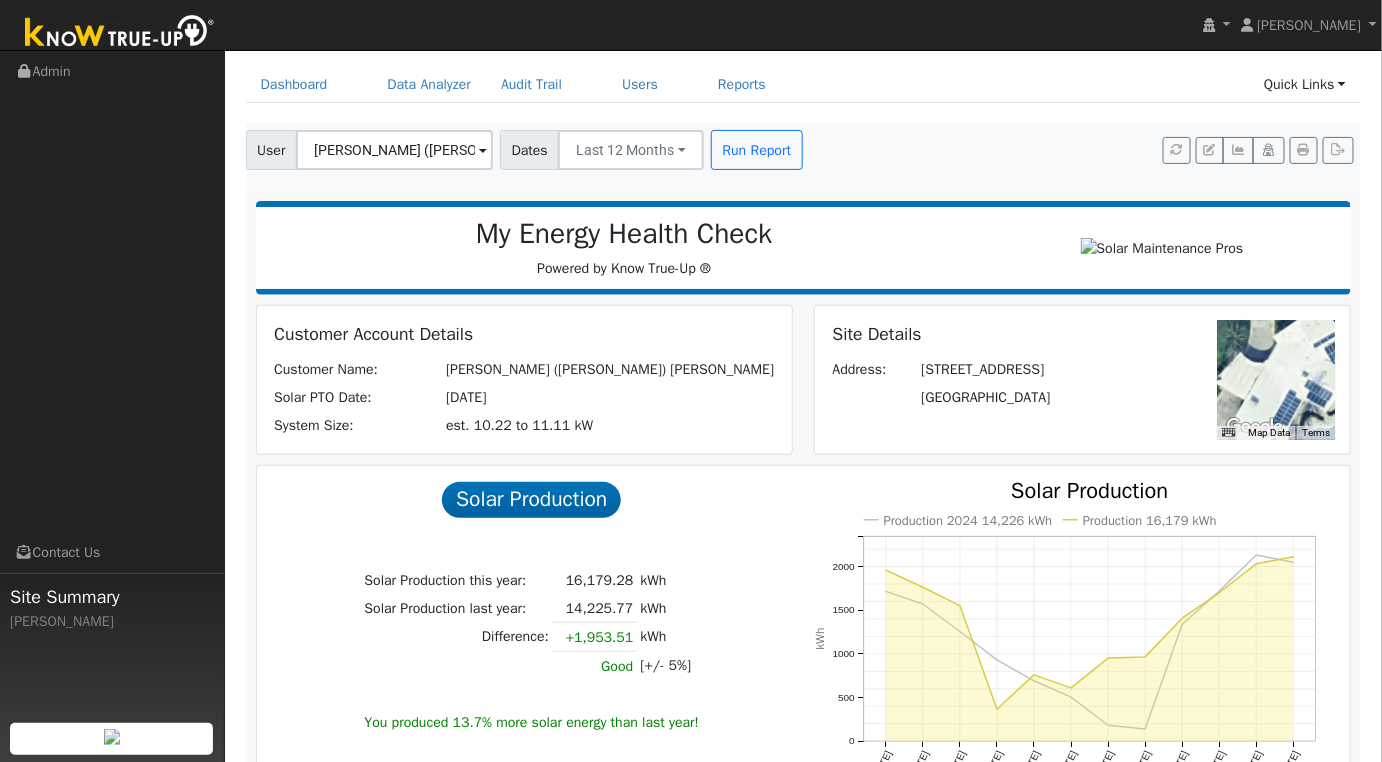 scroll, scrollTop: 0, scrollLeft: 0, axis: both 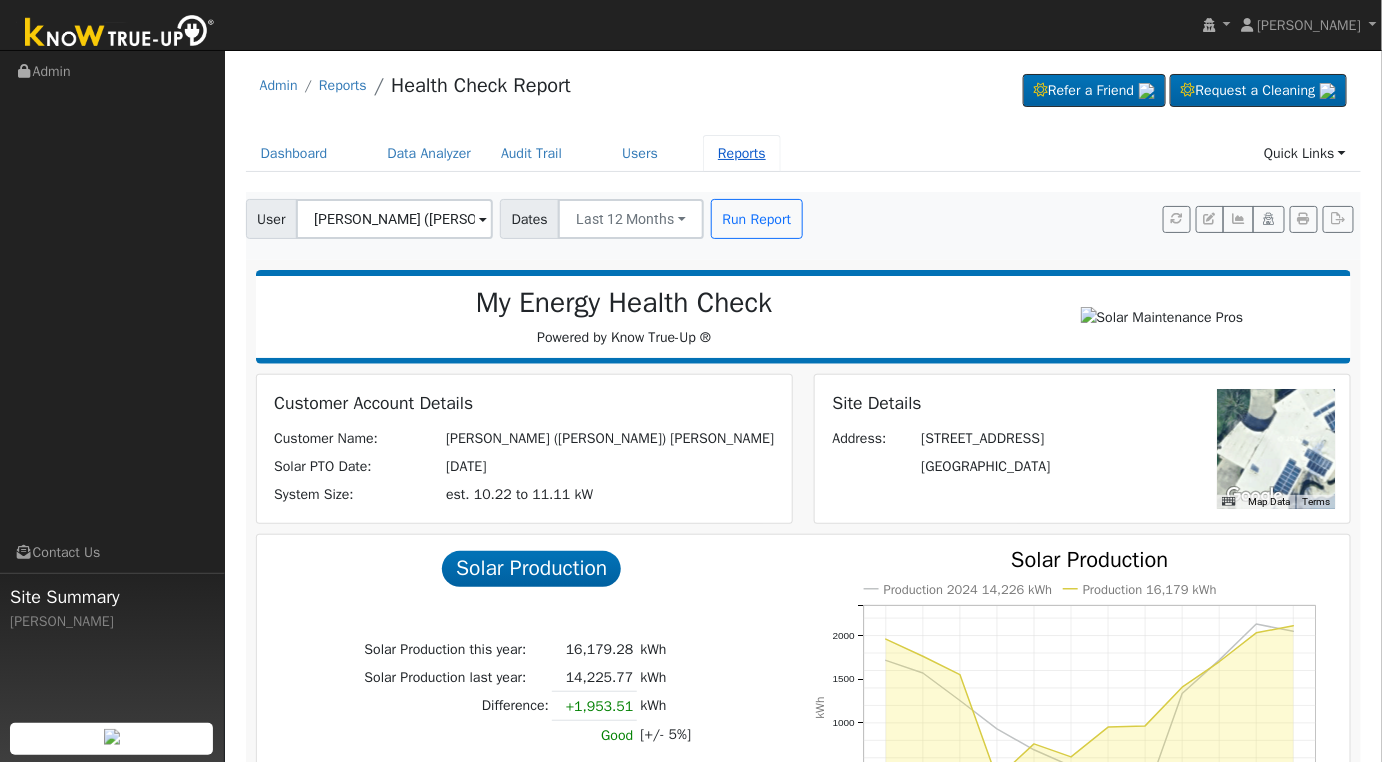 click on "Reports" at bounding box center [742, 153] 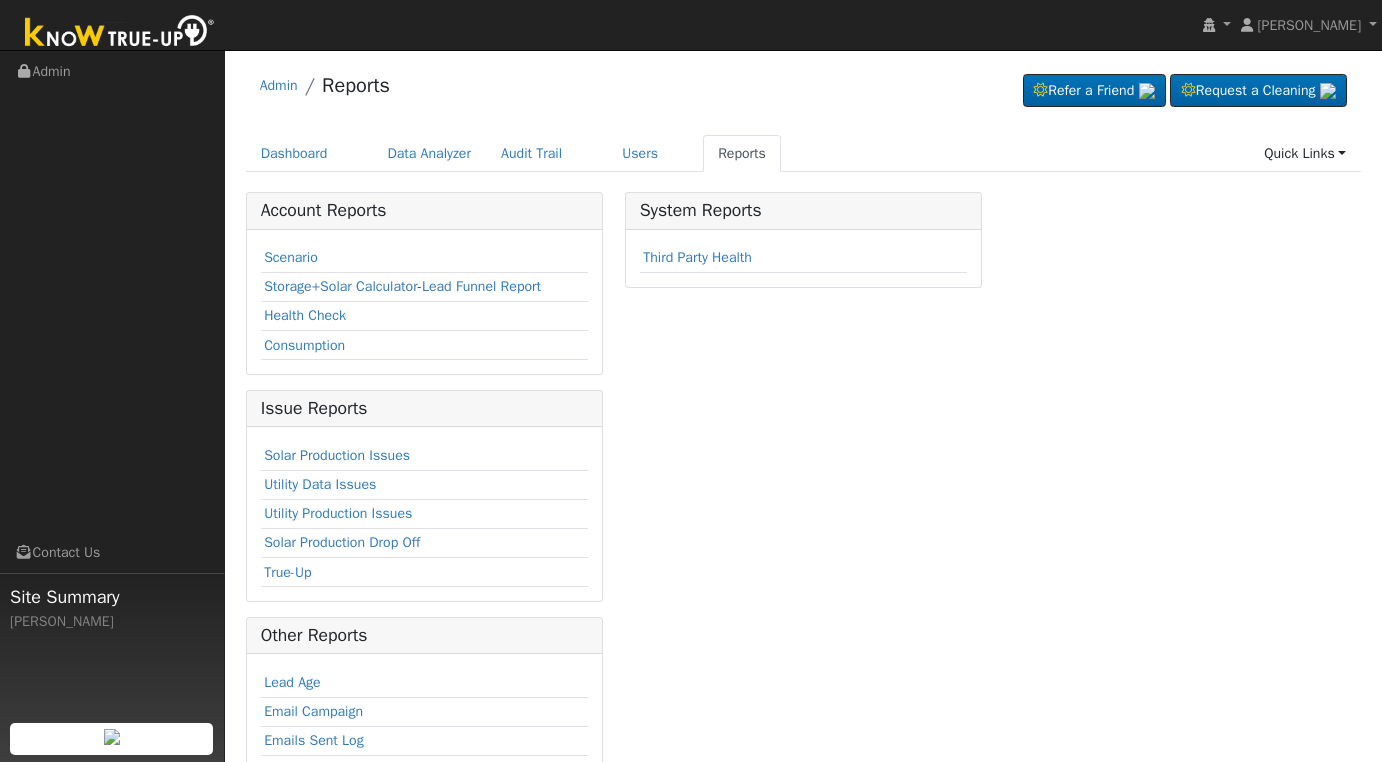 scroll, scrollTop: 0, scrollLeft: 0, axis: both 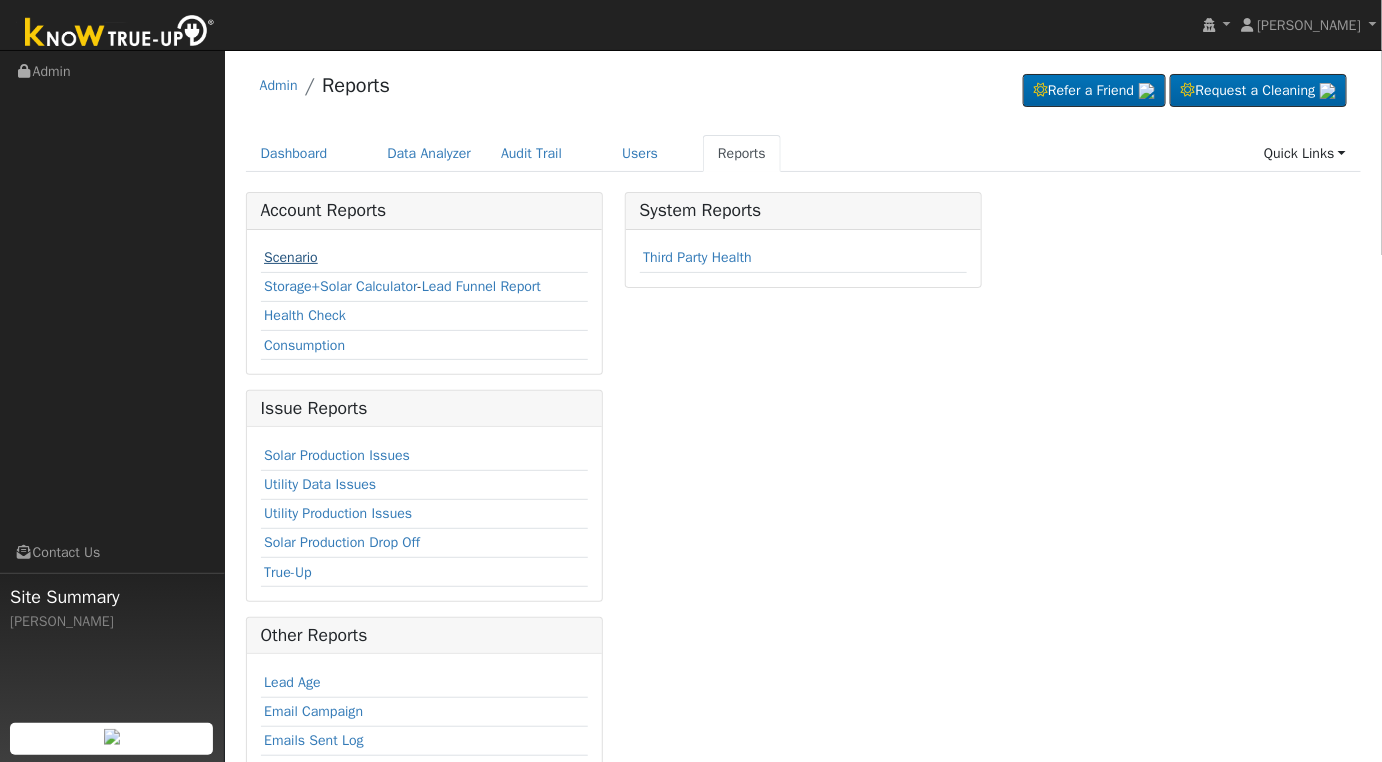 click on "Scenario" at bounding box center (291, 257) 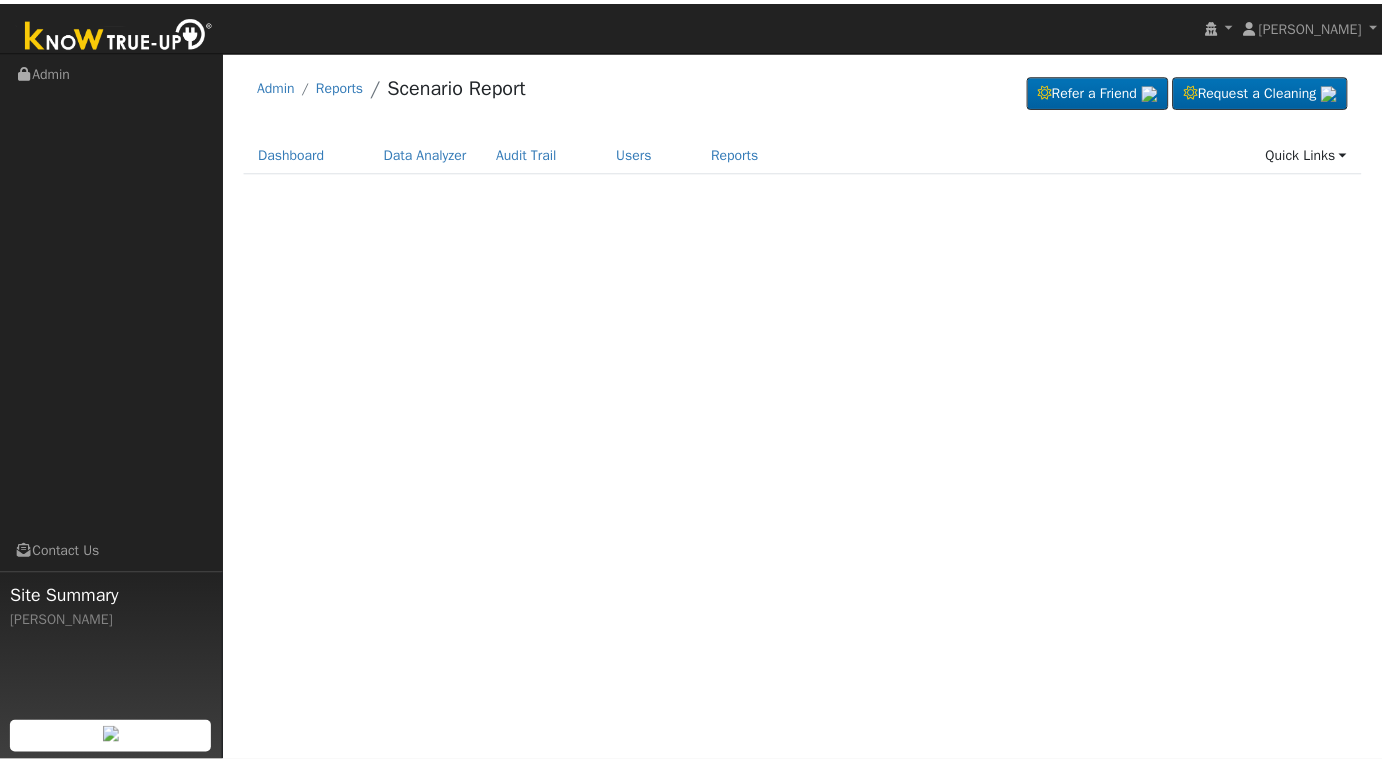 scroll, scrollTop: 0, scrollLeft: 0, axis: both 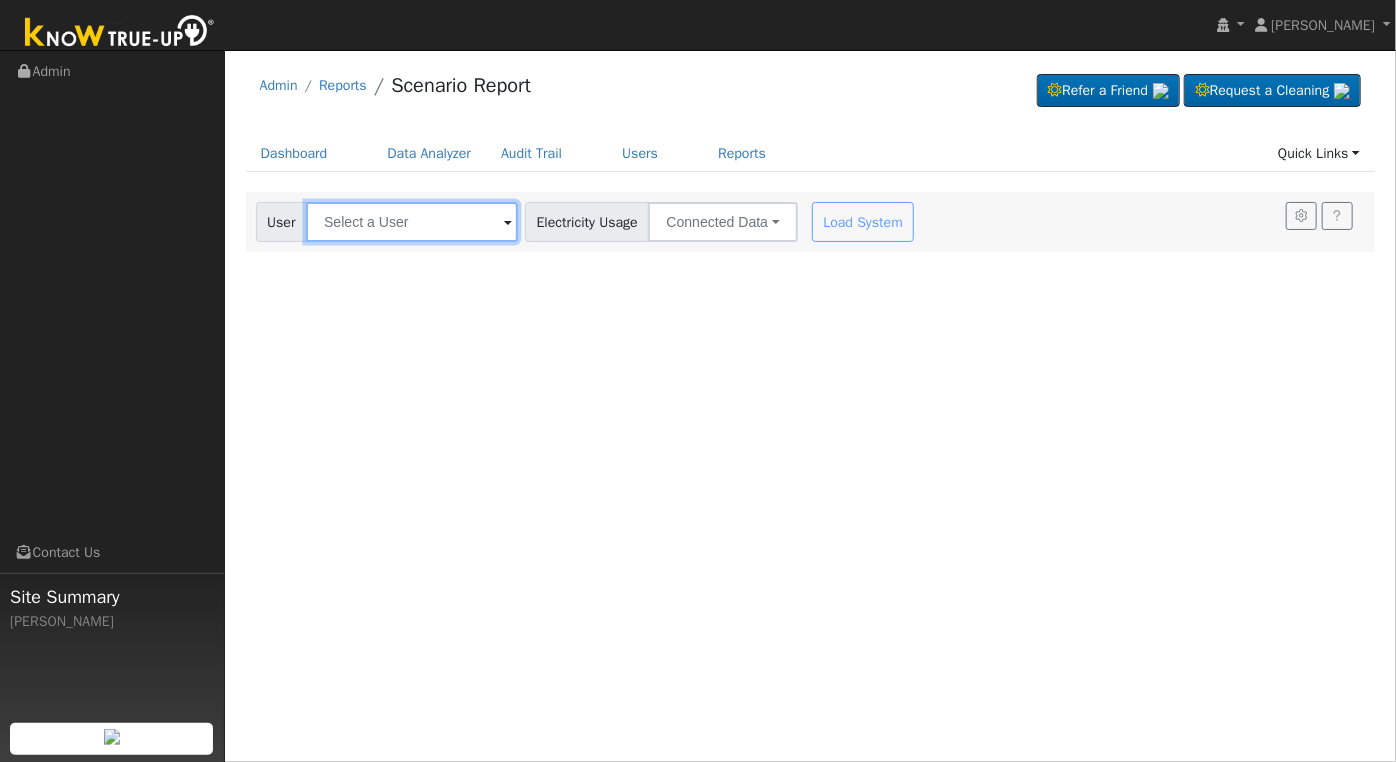 click at bounding box center [412, 222] 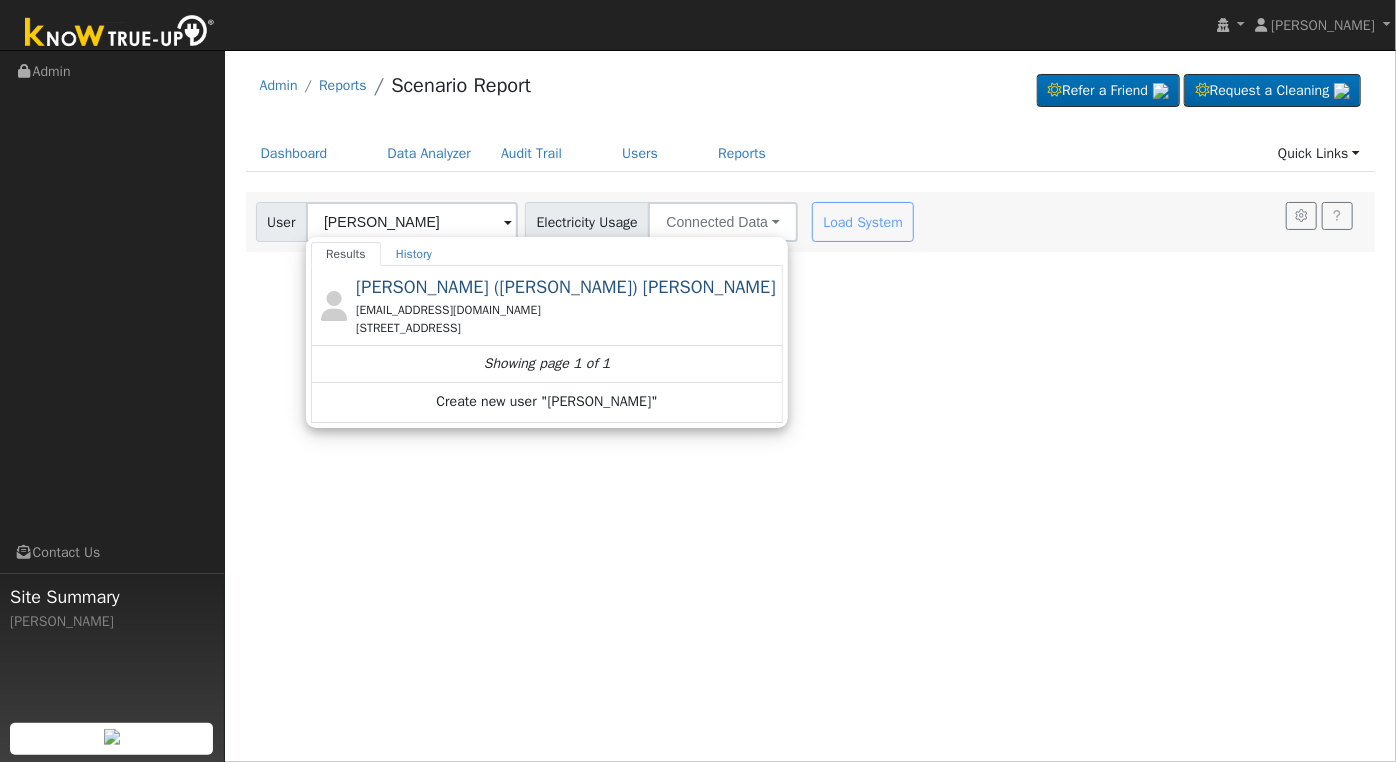 click on "[EMAIL_ADDRESS][DOMAIN_NAME]" at bounding box center (567, 310) 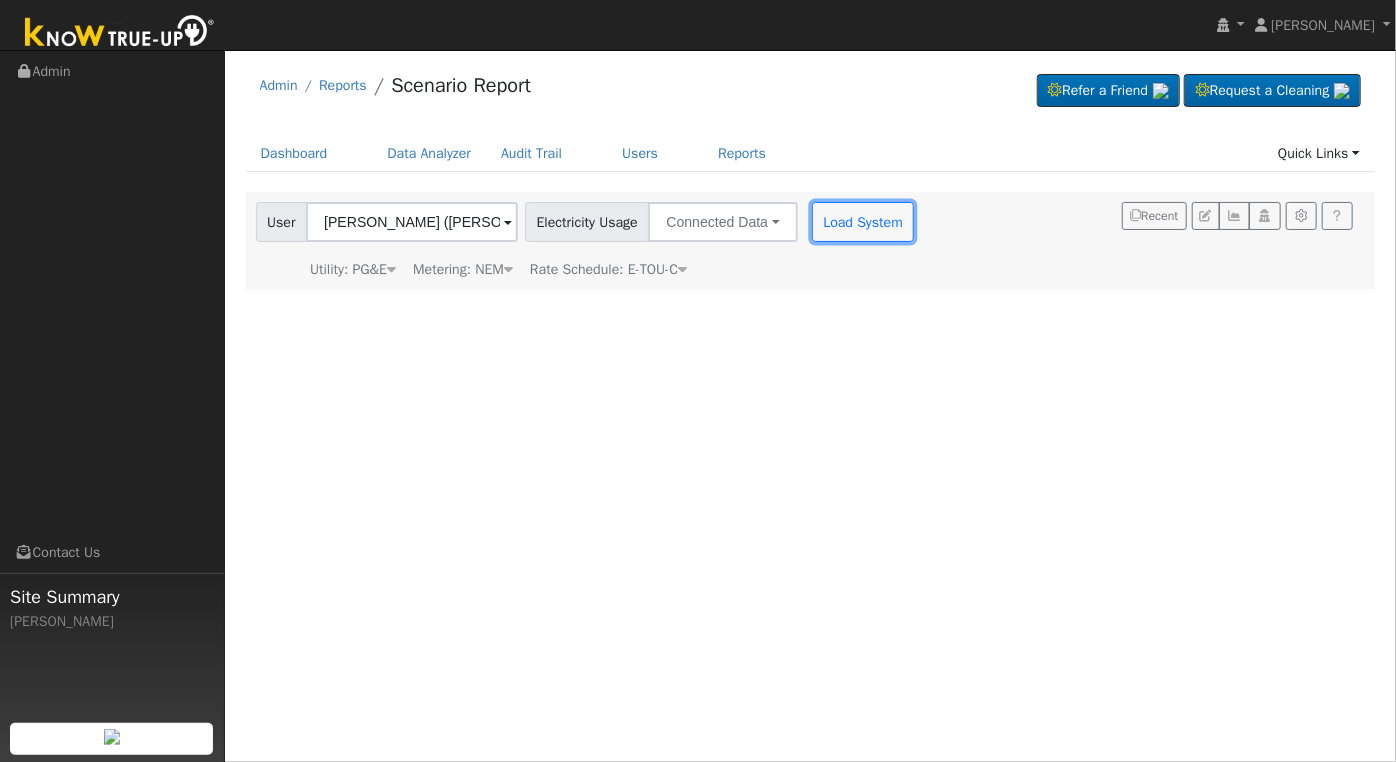 click on "Load System" at bounding box center (863, 222) 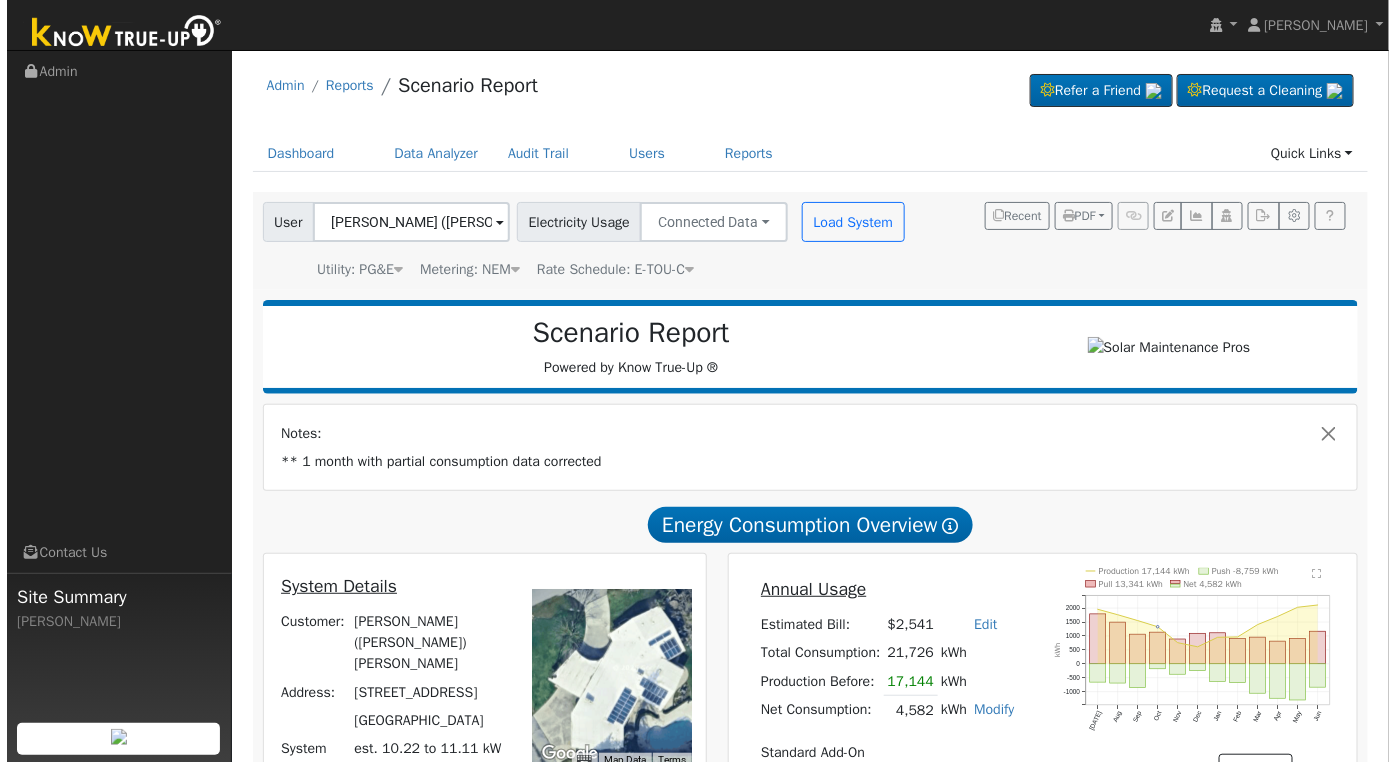 scroll, scrollTop: 333, scrollLeft: 0, axis: vertical 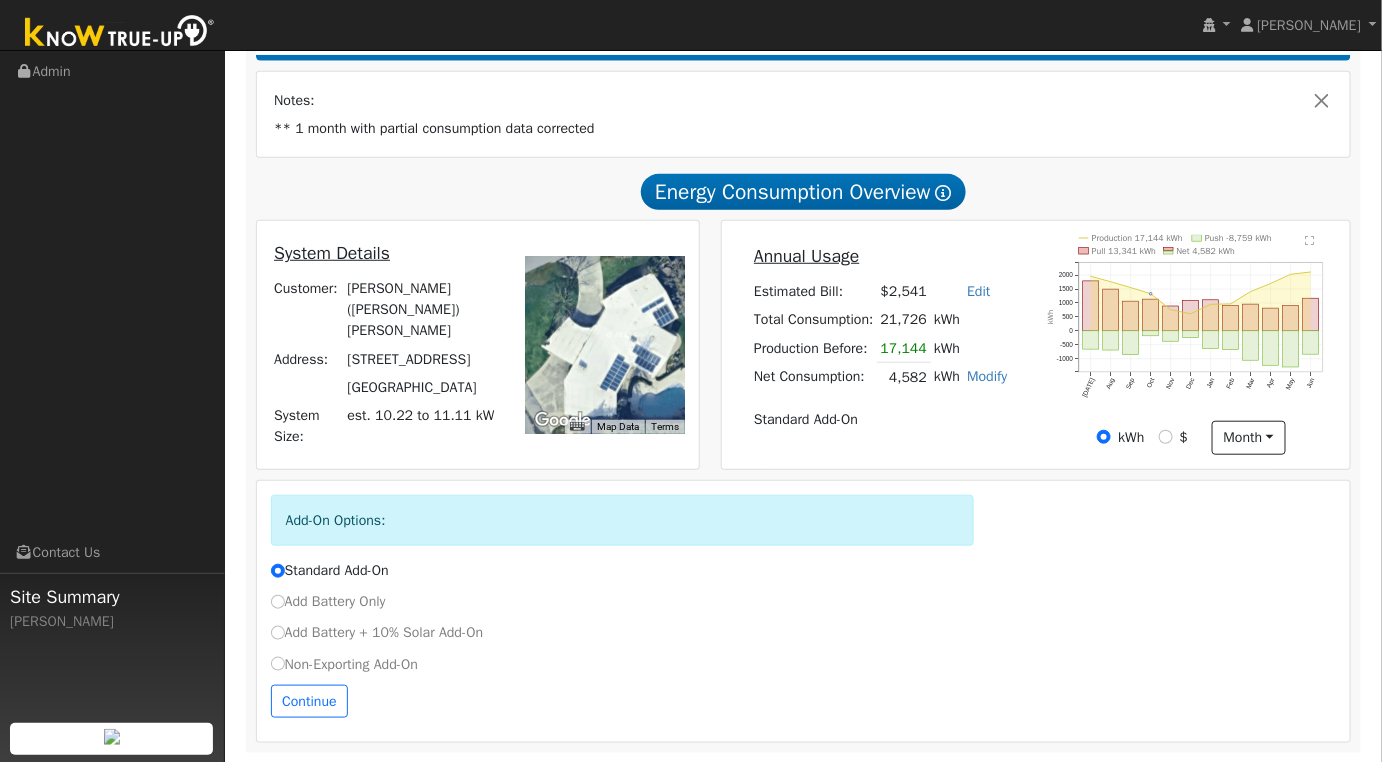 click on "" 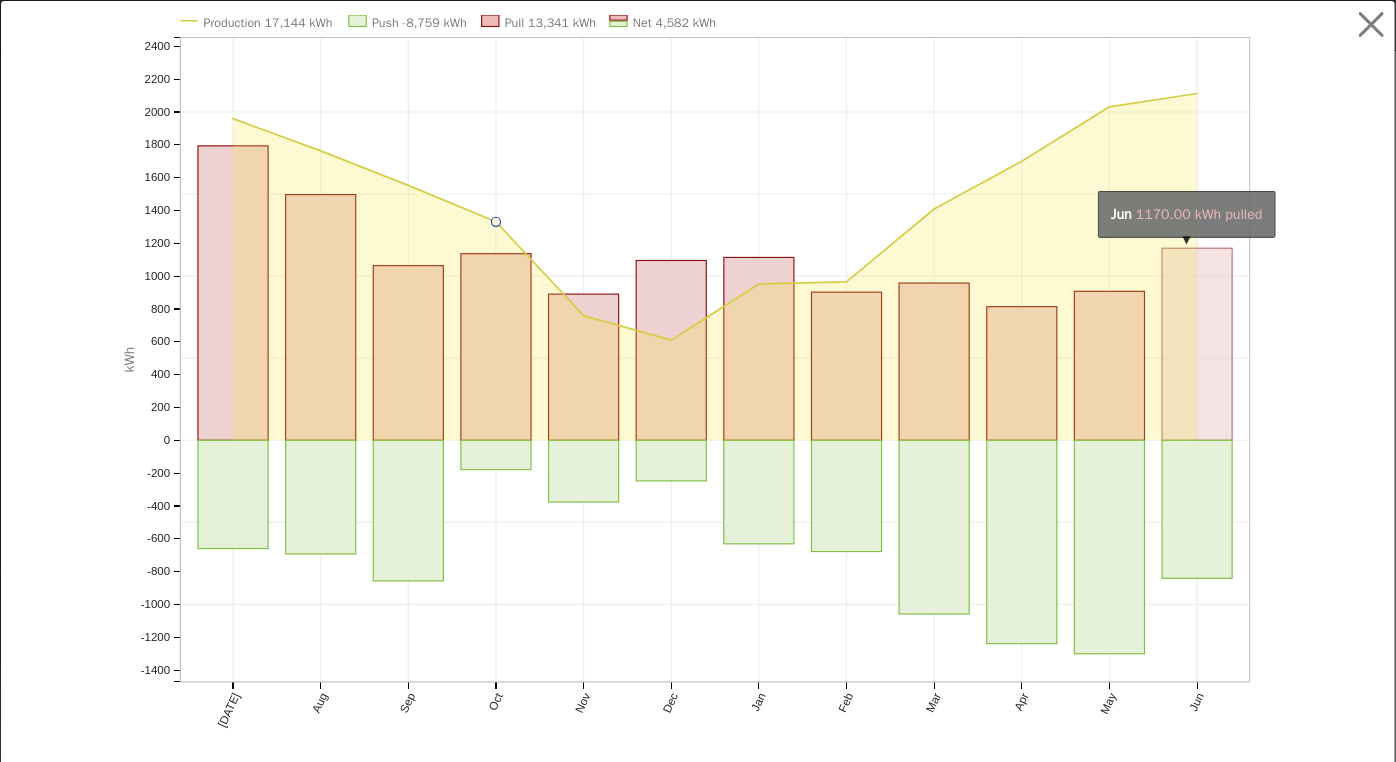 click on "onclick=""" 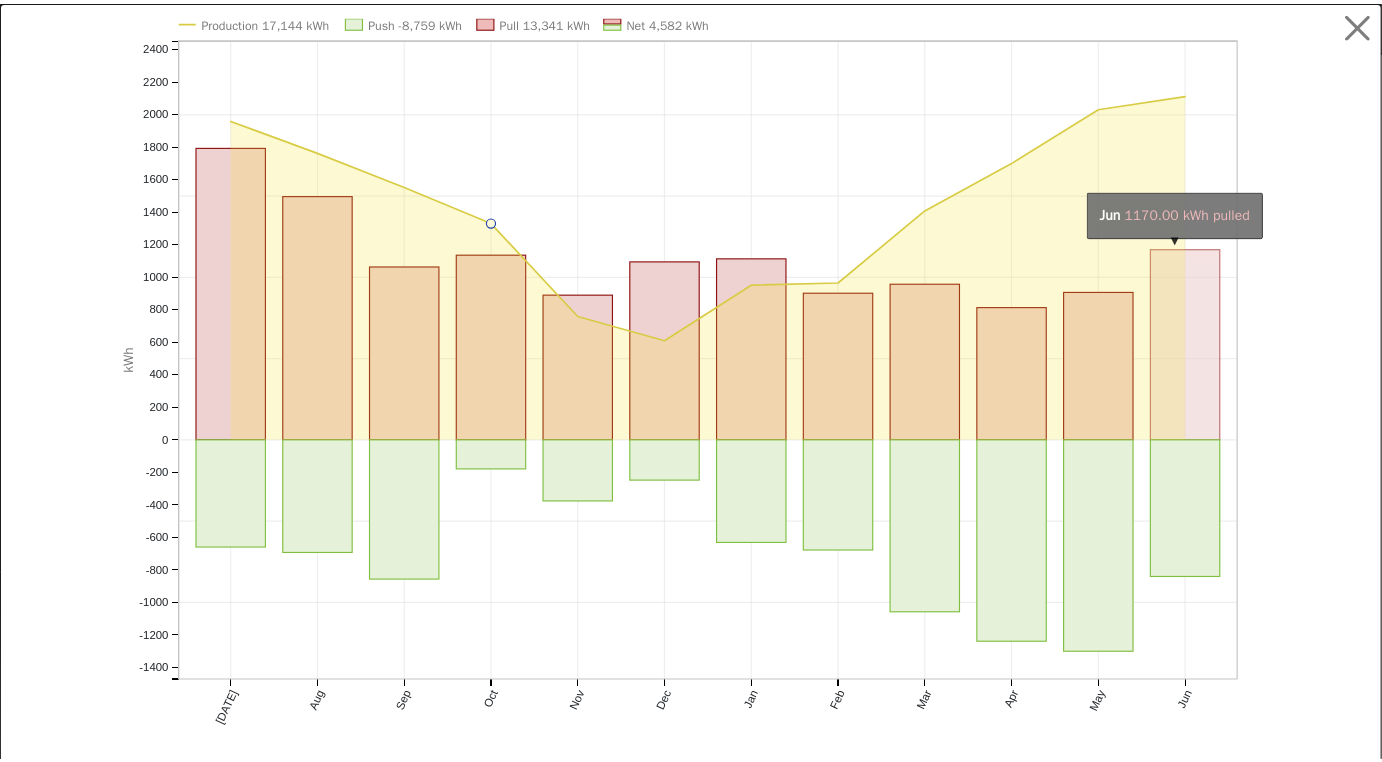 scroll, scrollTop: 324, scrollLeft: 0, axis: vertical 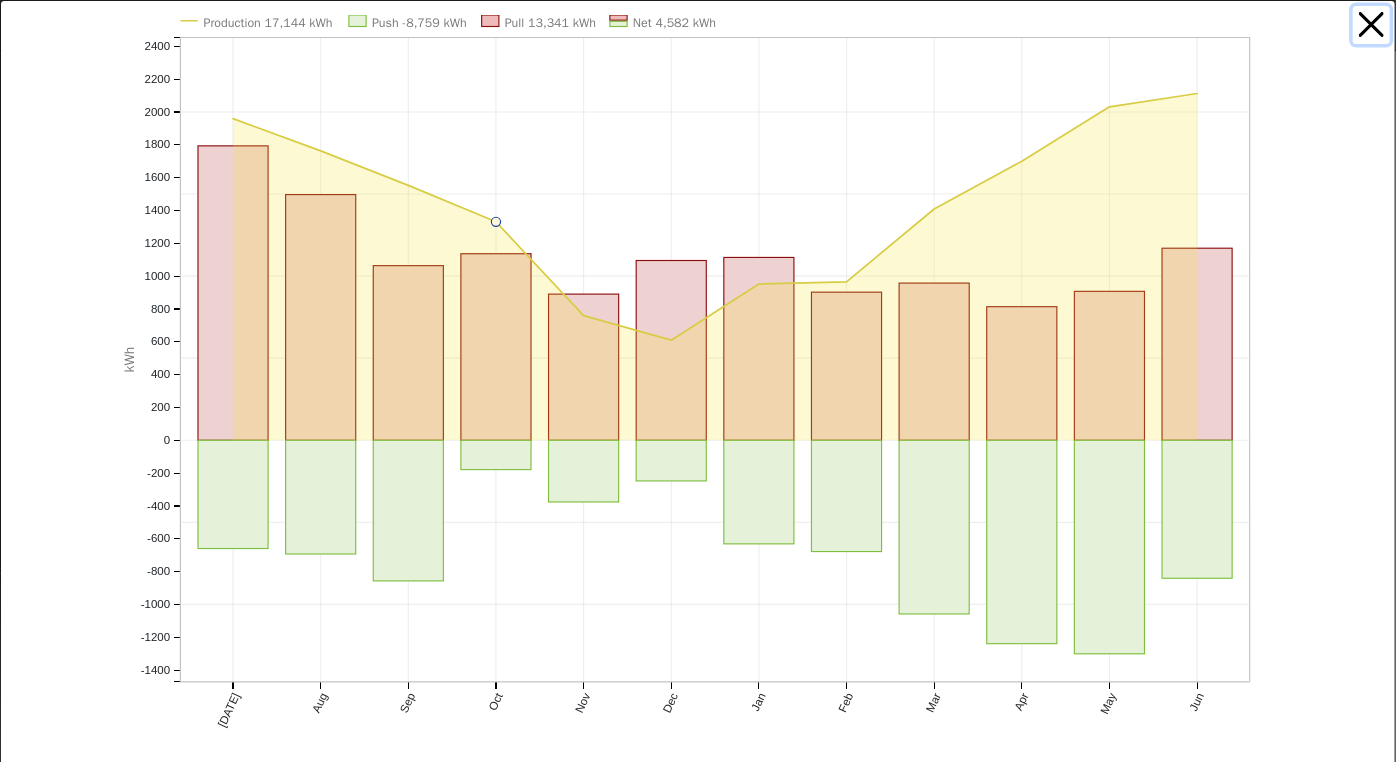 click at bounding box center (1372, 25) 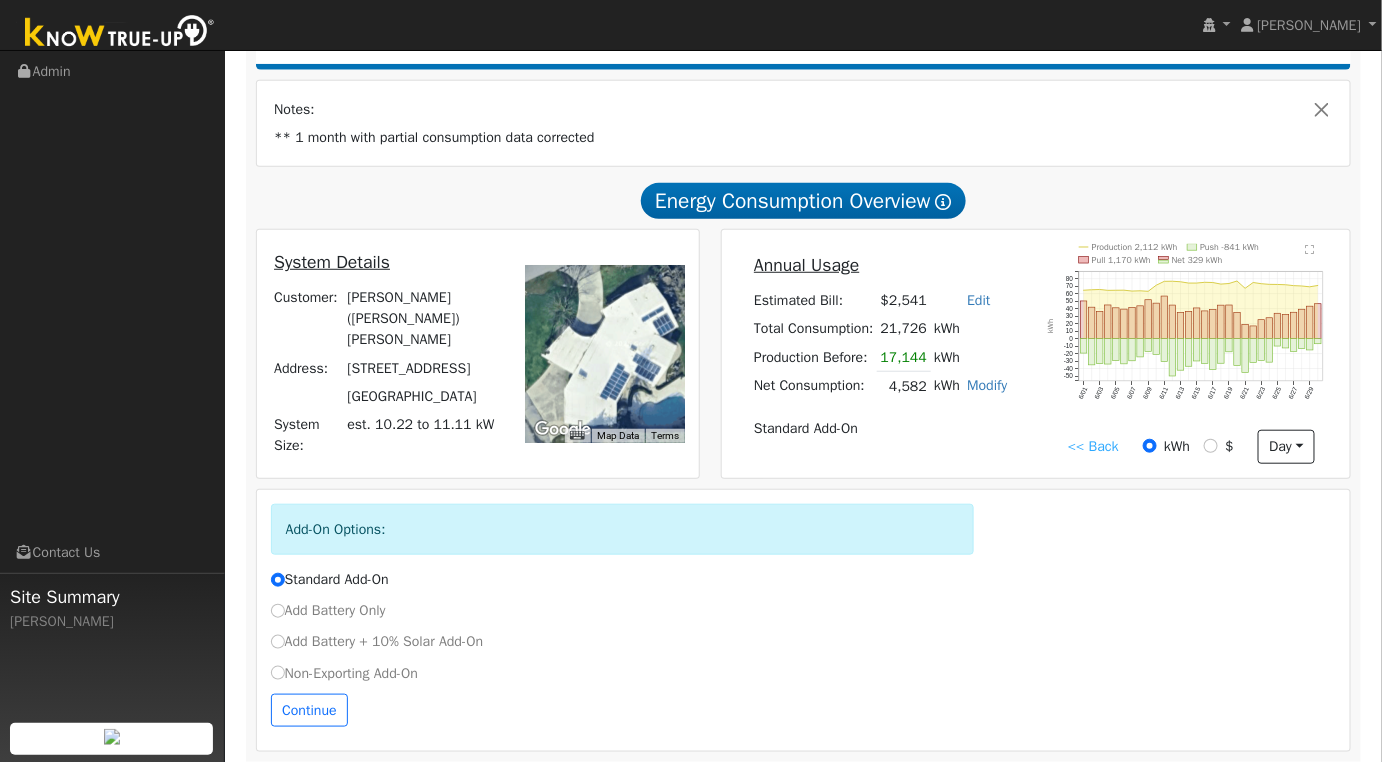 click on "" 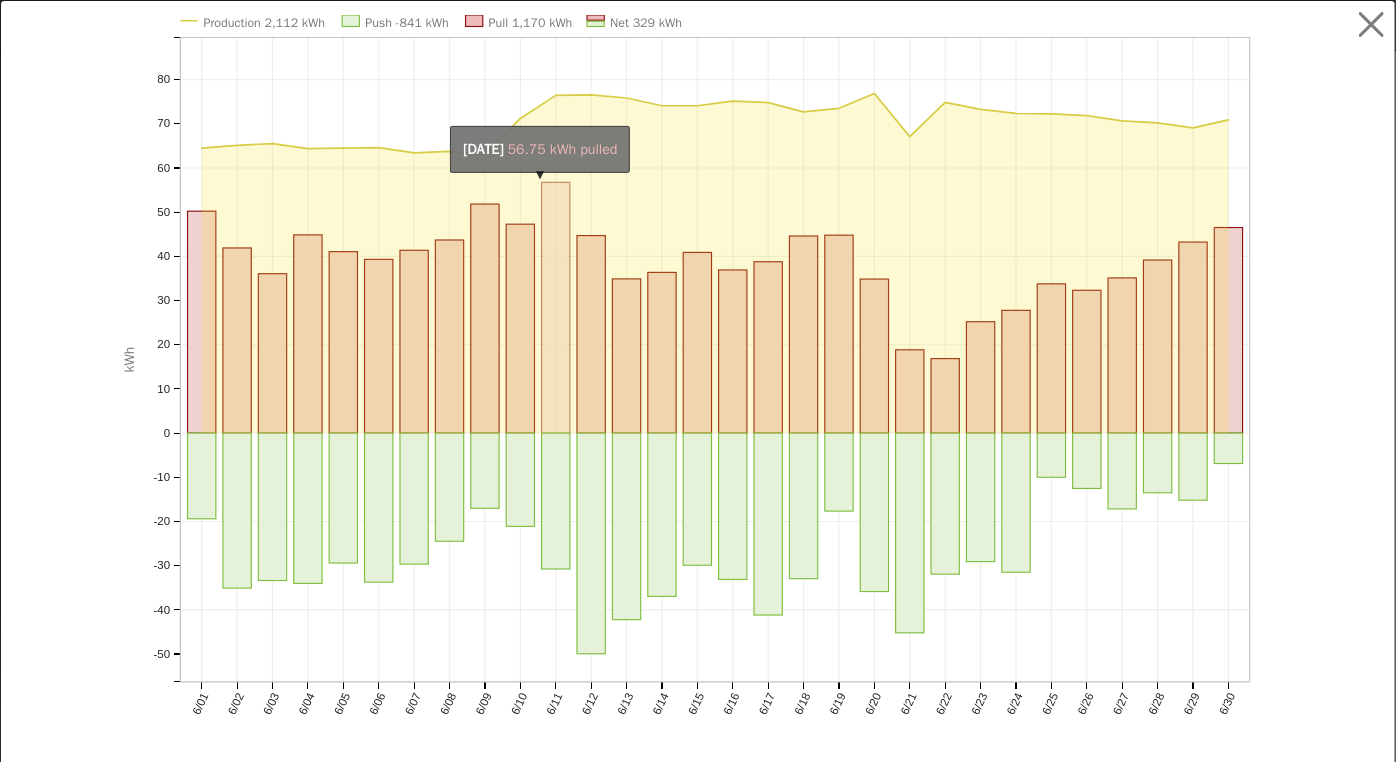 click on "onclick=""" 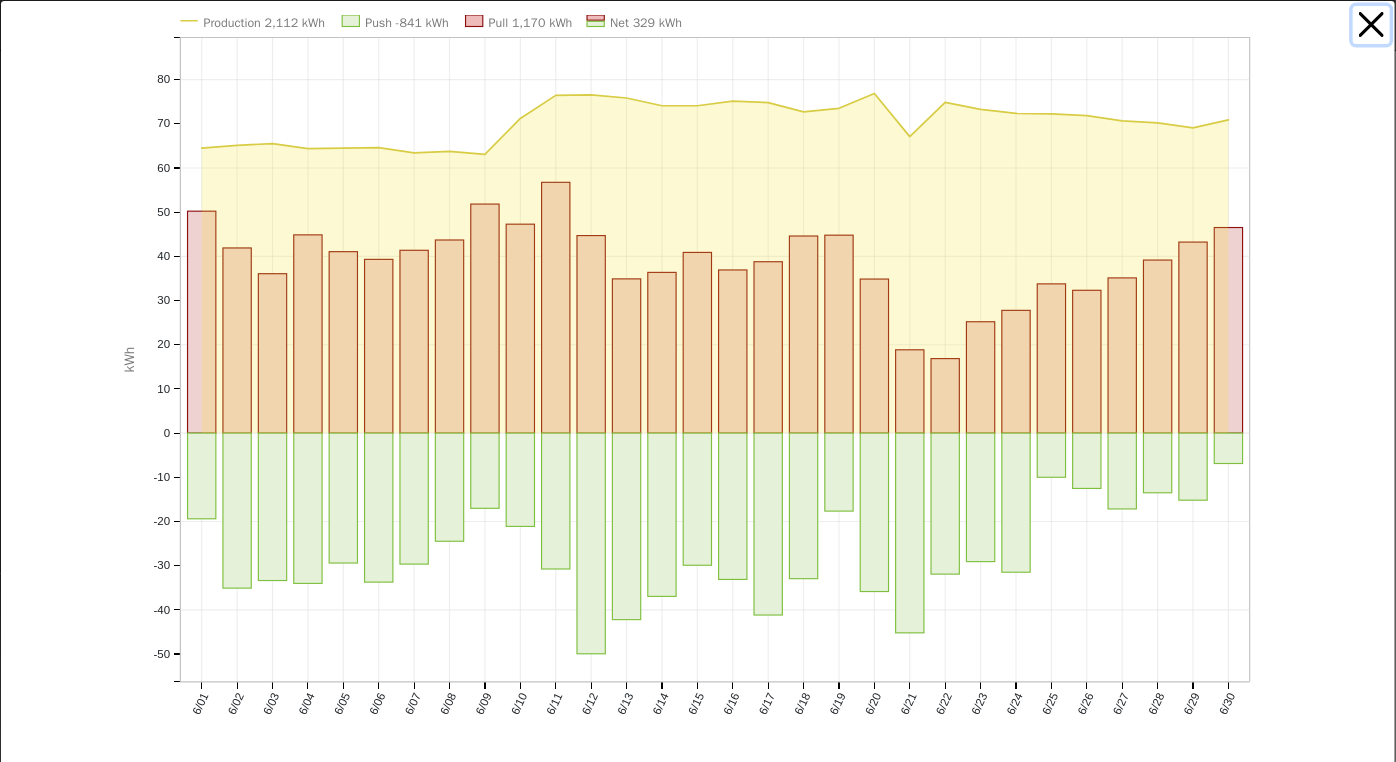 click at bounding box center (1372, 25) 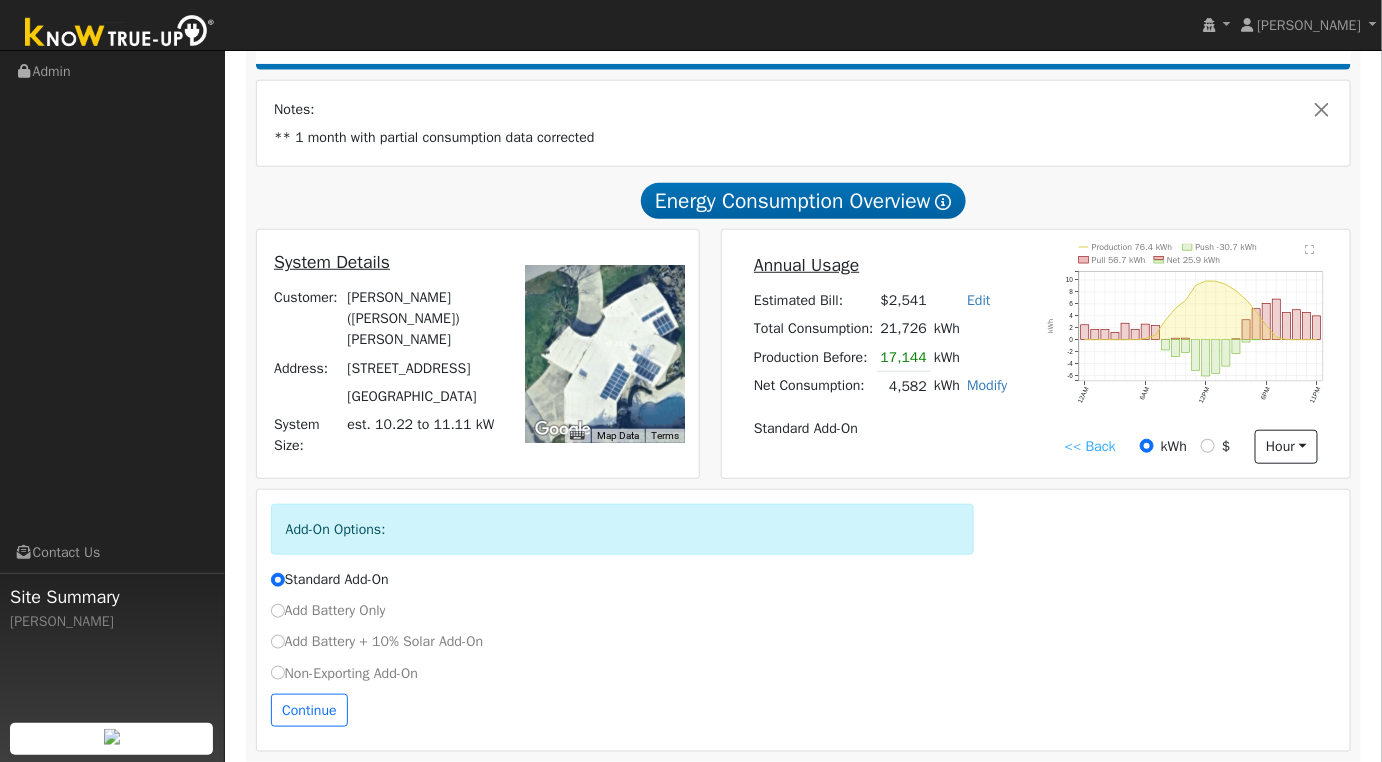 click on "Production 76.4 kWh Push -30.7 kWh Pull 56.7 kWh Net 25.9 kWh 12AM 6AM 12PM 6PM 11PM -6 -4 -2 0 2 4 6 8 10  kWh onclick="" onclick="" onclick="" onclick="" onclick="" onclick="" onclick="" onclick="" onclick="" onclick="" onclick="" onclick="" onclick="" onclick="" onclick="" onclick="" onclick="" onclick="" onclick="" onclick="" onclick="" onclick="" onclick="" onclick="" onclick="" onclick="" onclick="" onclick="" onclick="" onclick="" onclick="" onclick="" onclick="" onclick="" onclick="" onclick="" onclick="" onclick="" onclick="" onclick="" onclick="" onclick="" onclick="" onclick="" onclick="" onclick="" onclick="" onclick="" onclick="" onclick="" onclick="" onclick="" onclick="" onclick="" onclick="" onclick="" onclick="" onclick="" onclick="" onclick="" onclick="" onclick="" onclick="" onclick="" onclick="" onclick="" onclick="" onclick="" onclick="" onclick="" onclick="" onclick=""" 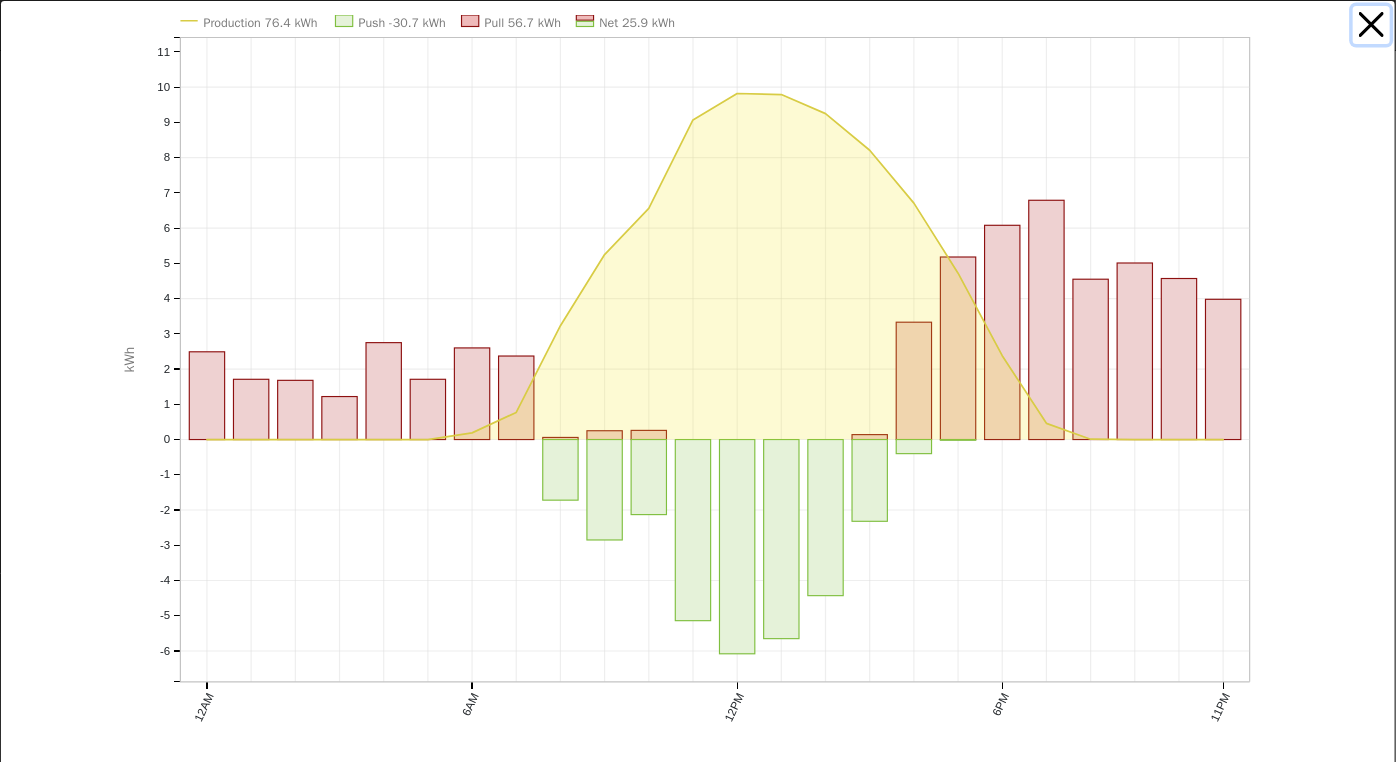 click at bounding box center (1372, 25) 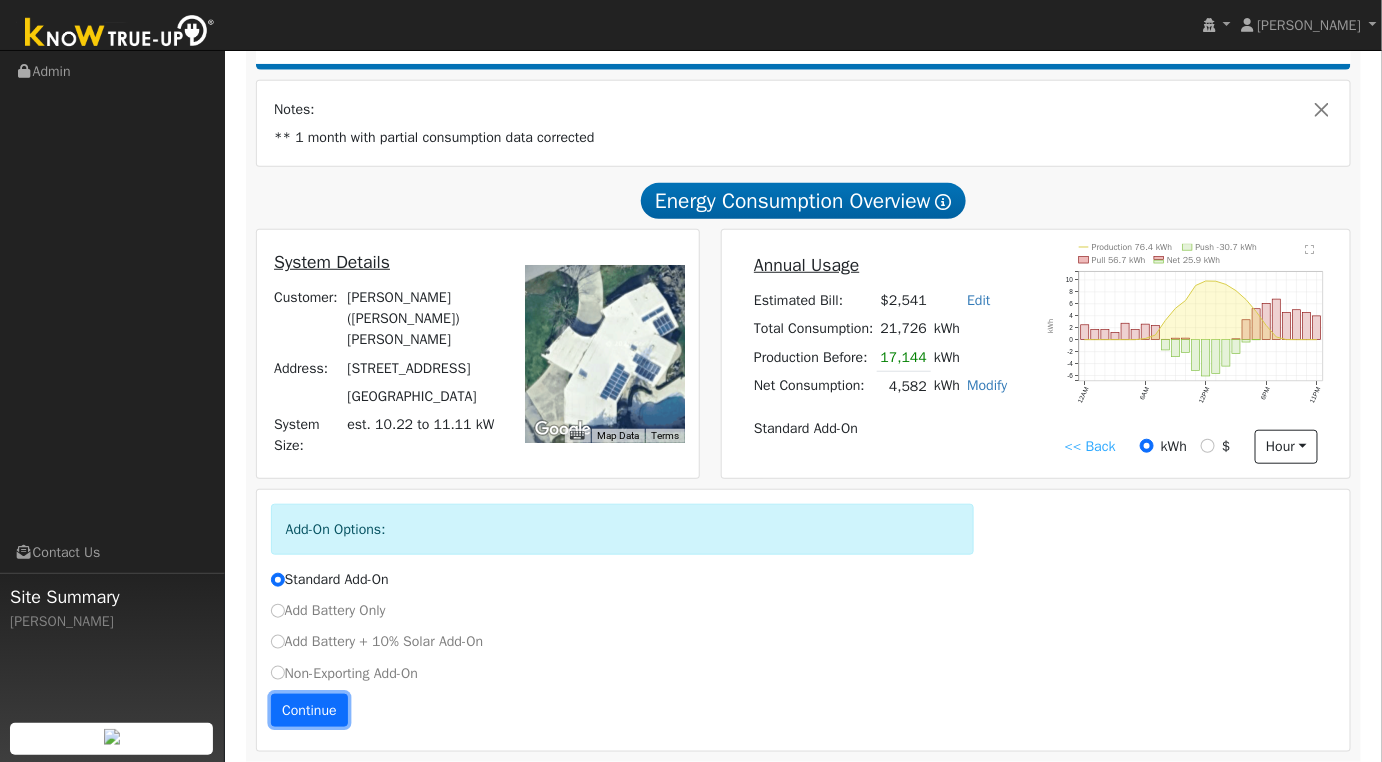 click on "Continue" at bounding box center [310, 711] 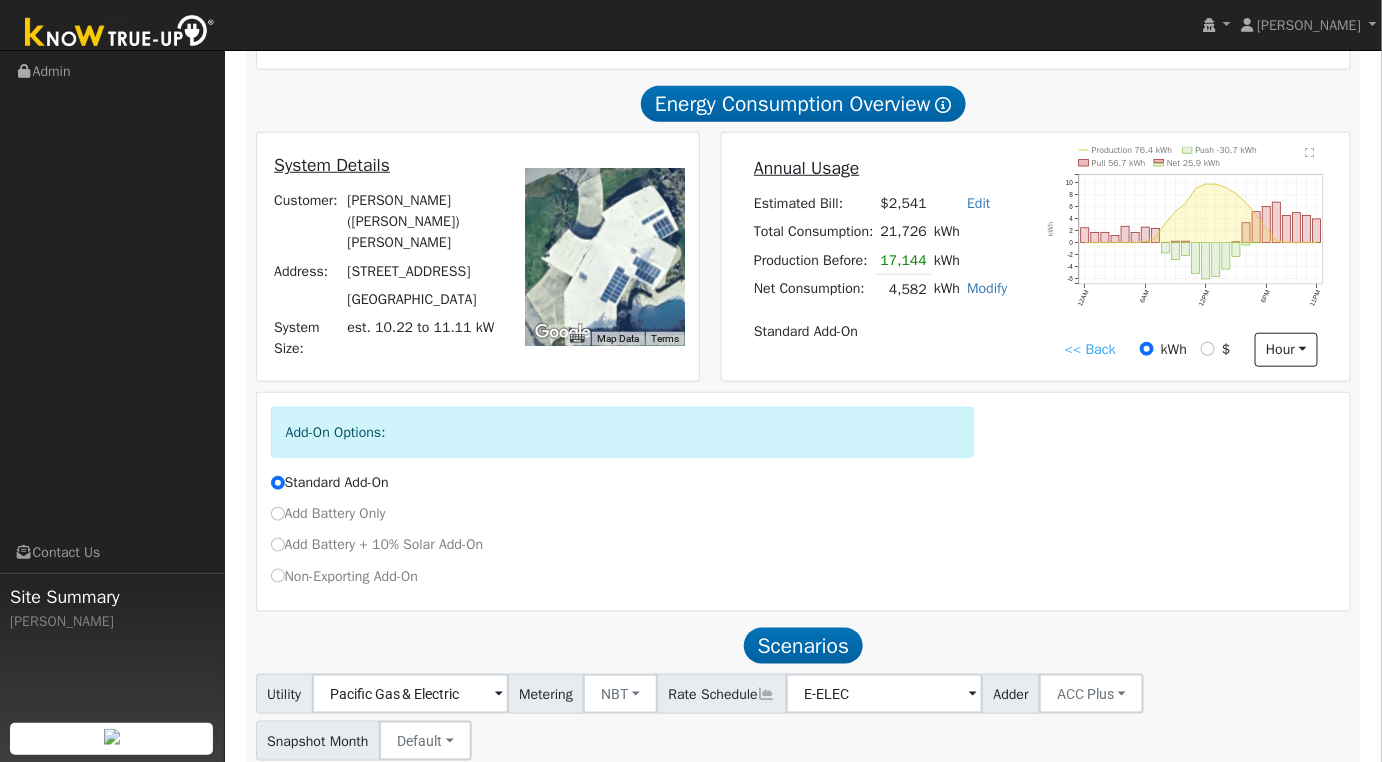 scroll, scrollTop: 613, scrollLeft: 0, axis: vertical 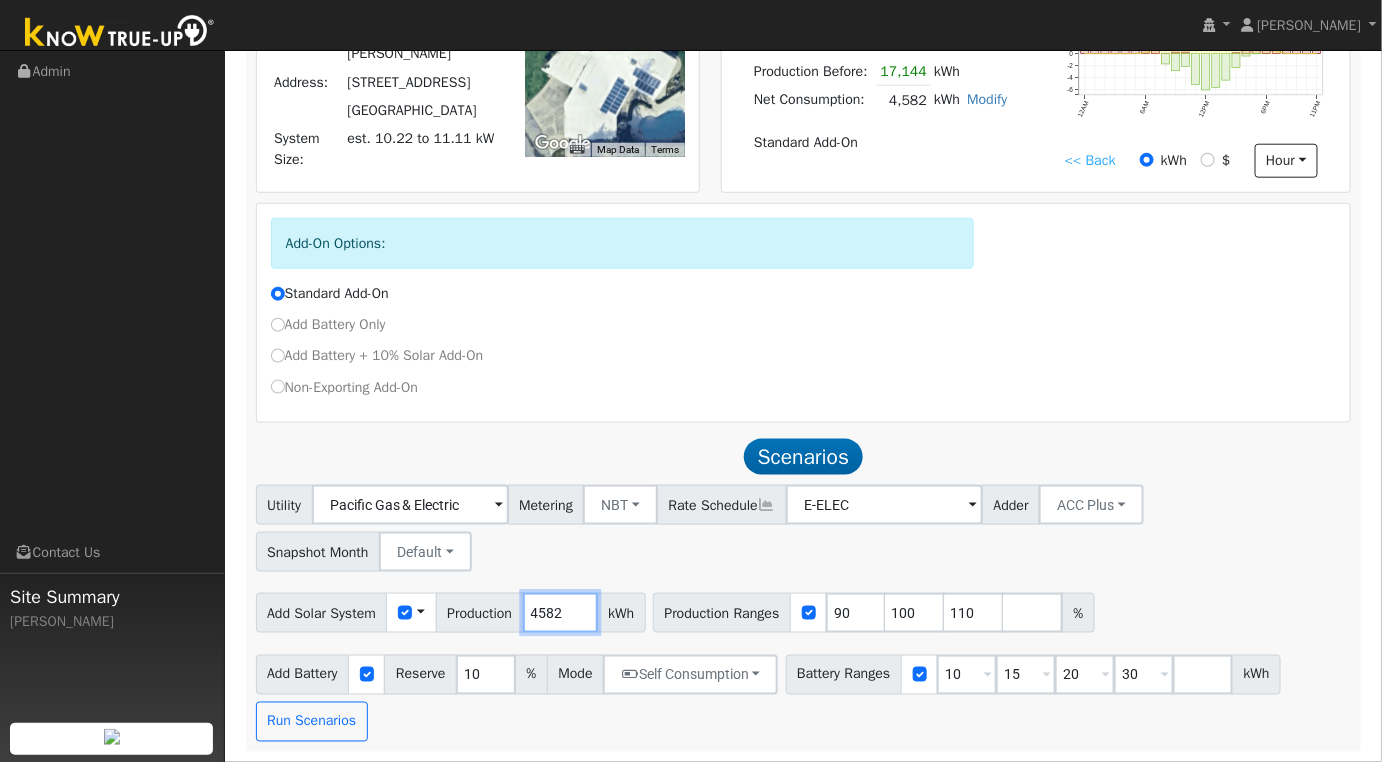 click on "4582" at bounding box center [560, 613] 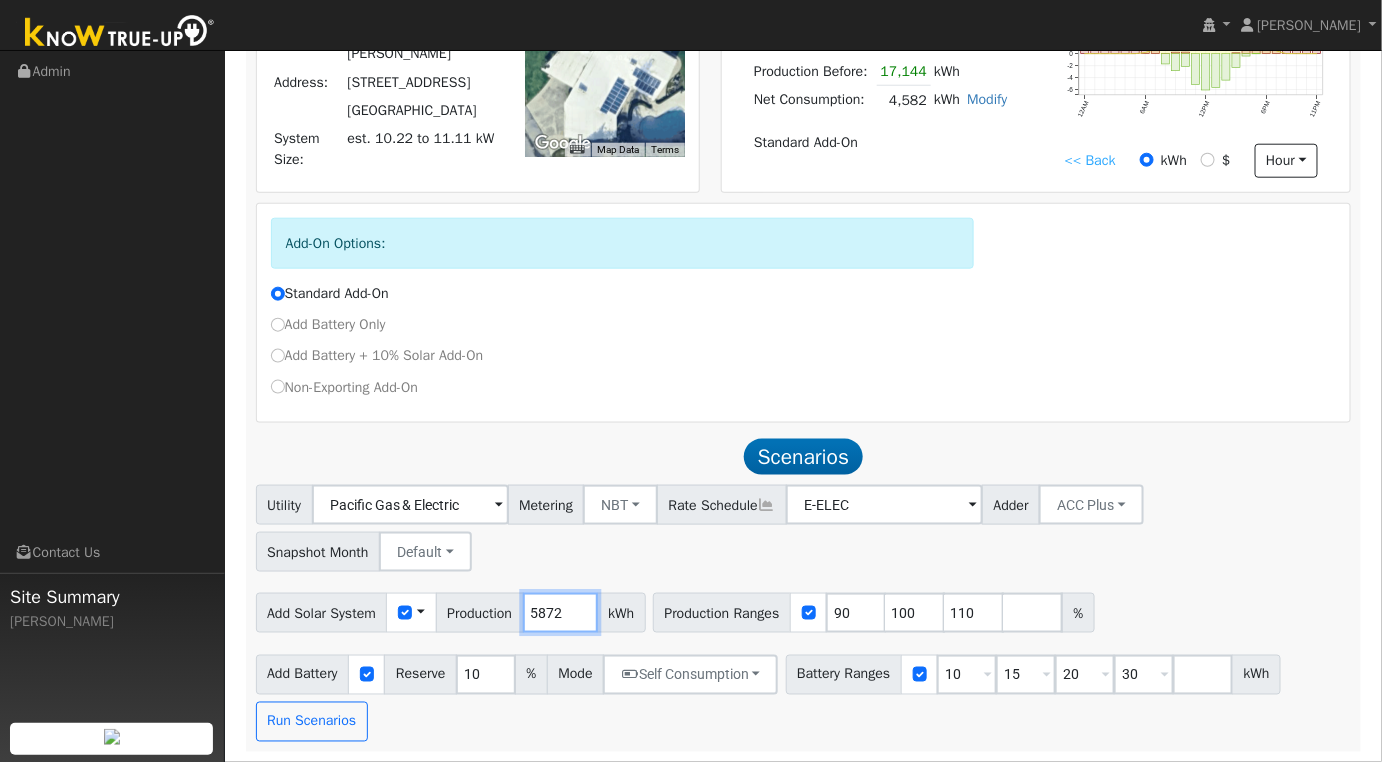 type on "5872" 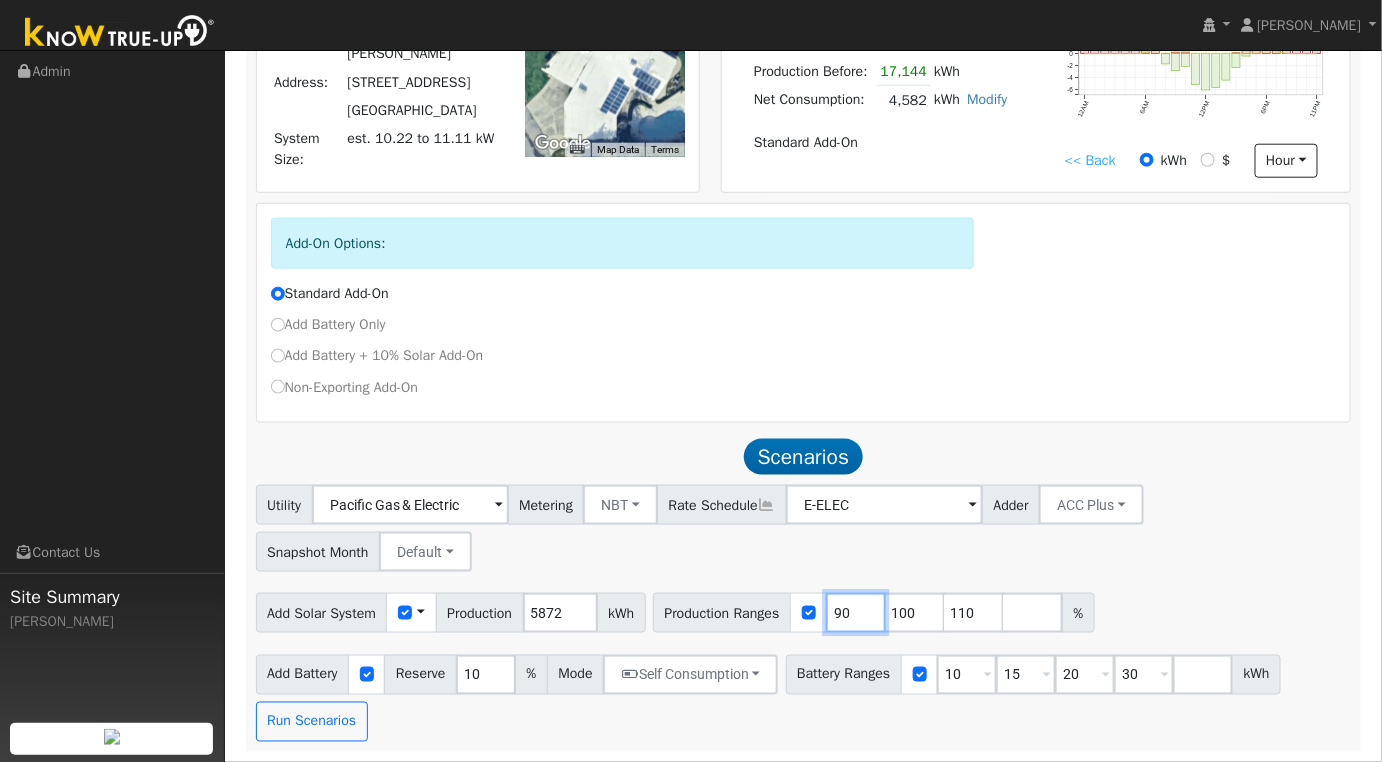 click on "90" at bounding box center (856, 613) 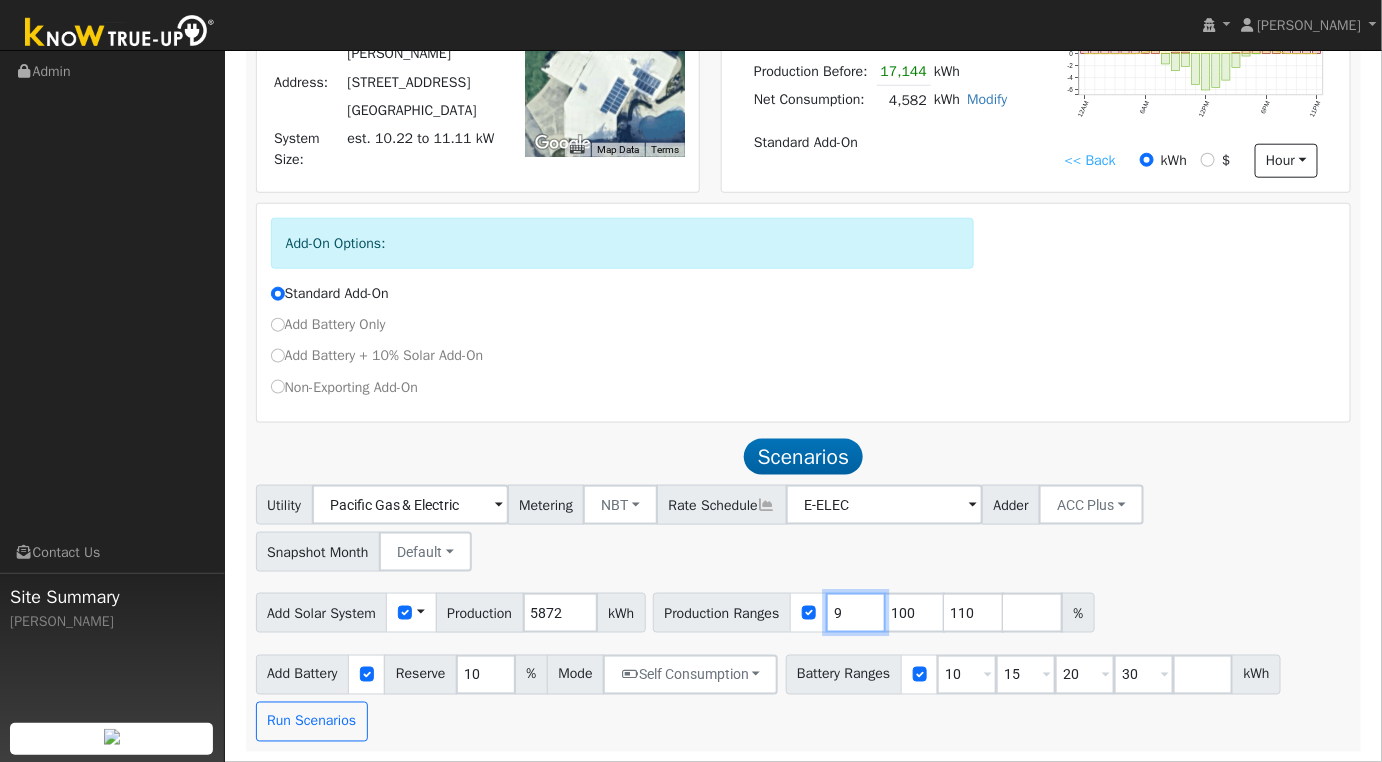 type on "100" 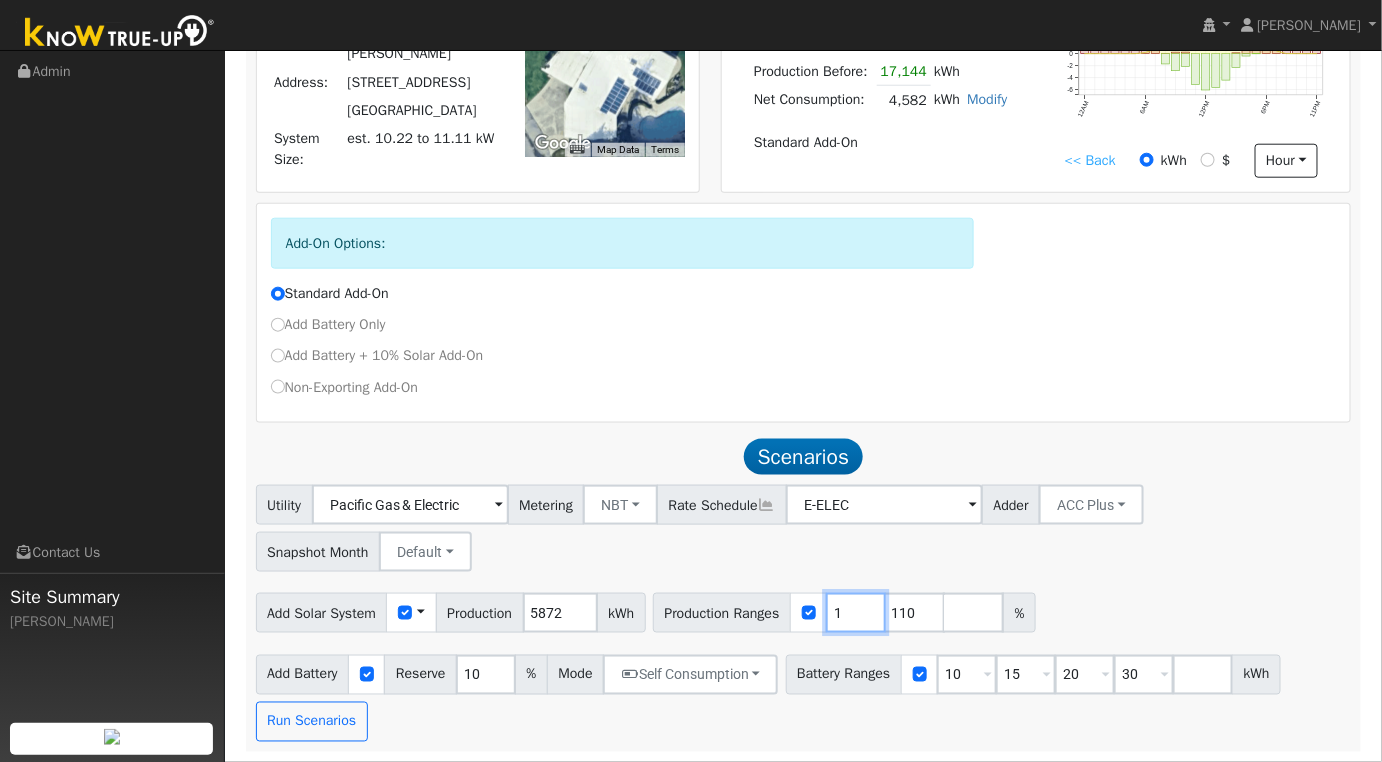 type on "110" 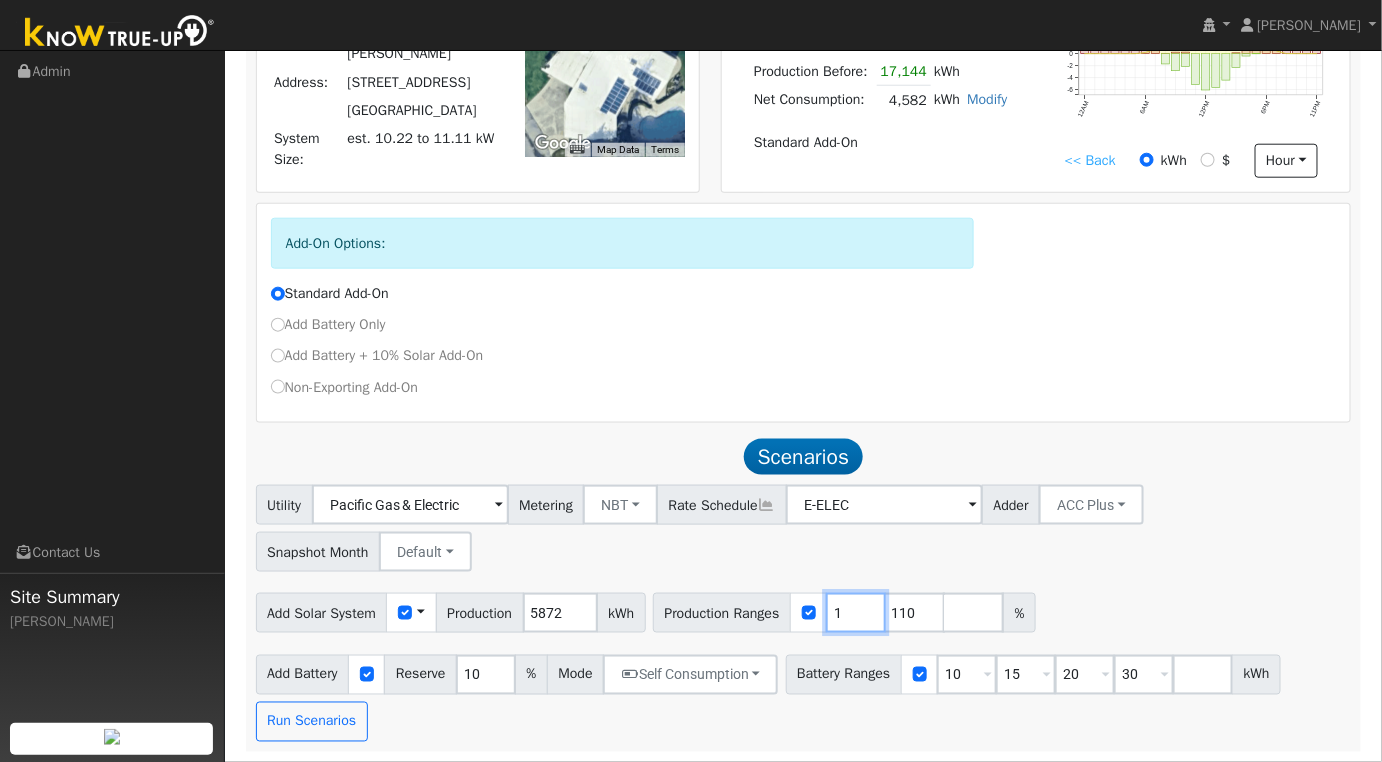 type 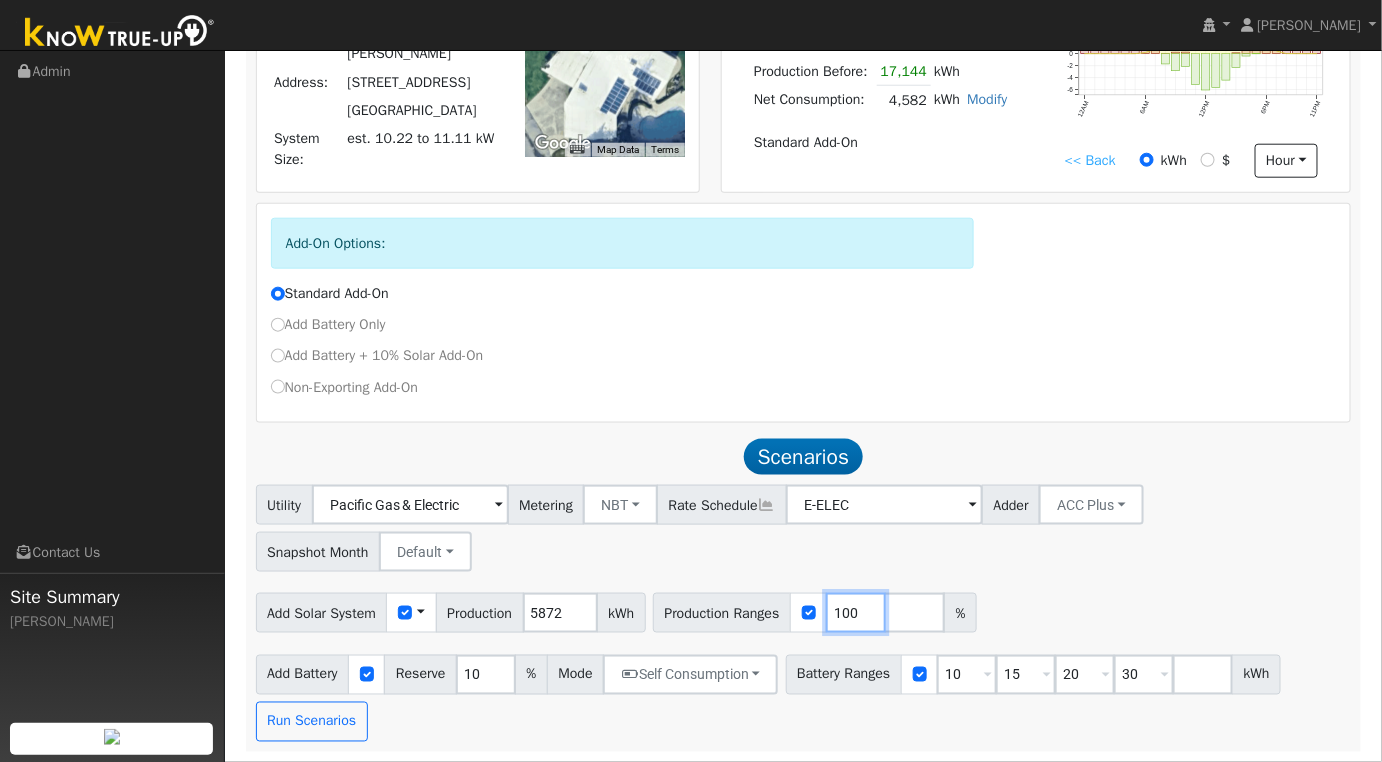 type on "100" 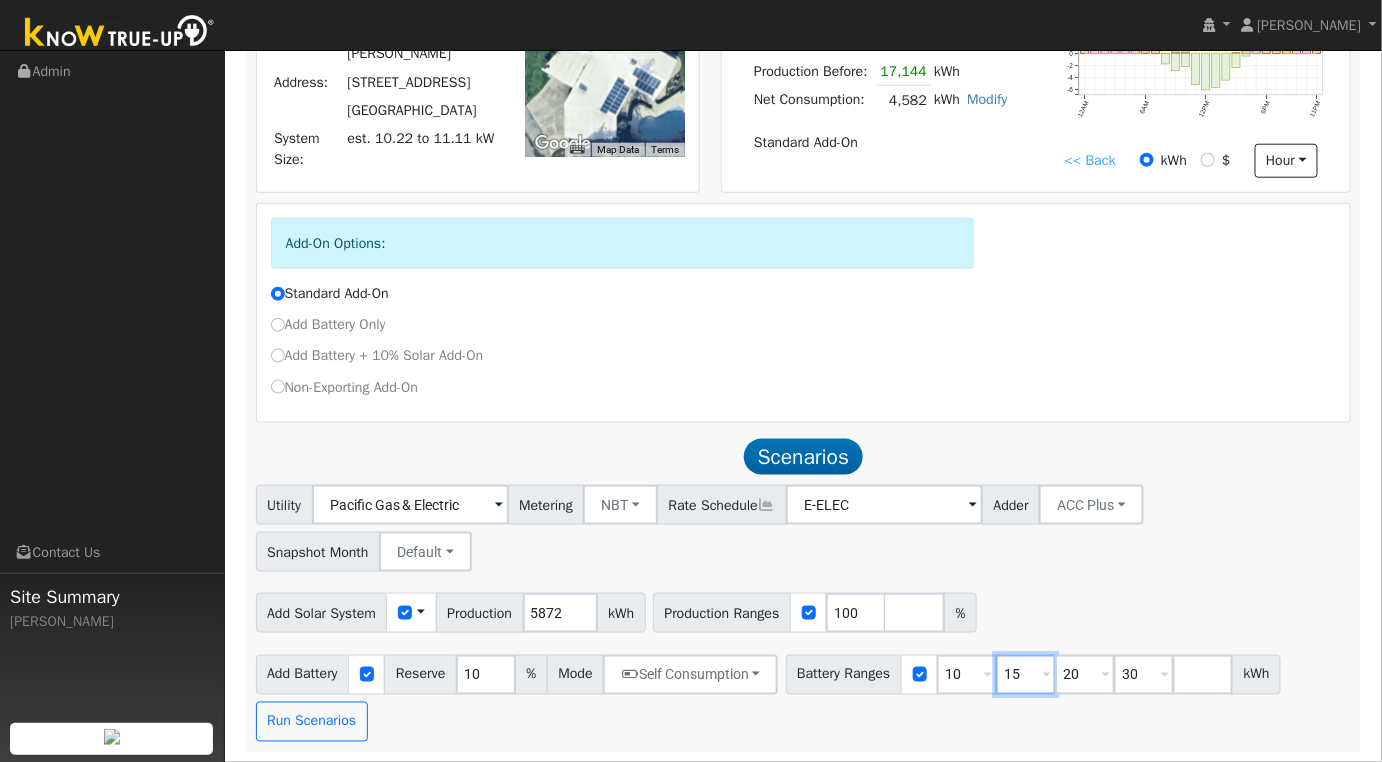 click on "15" at bounding box center (1026, 675) 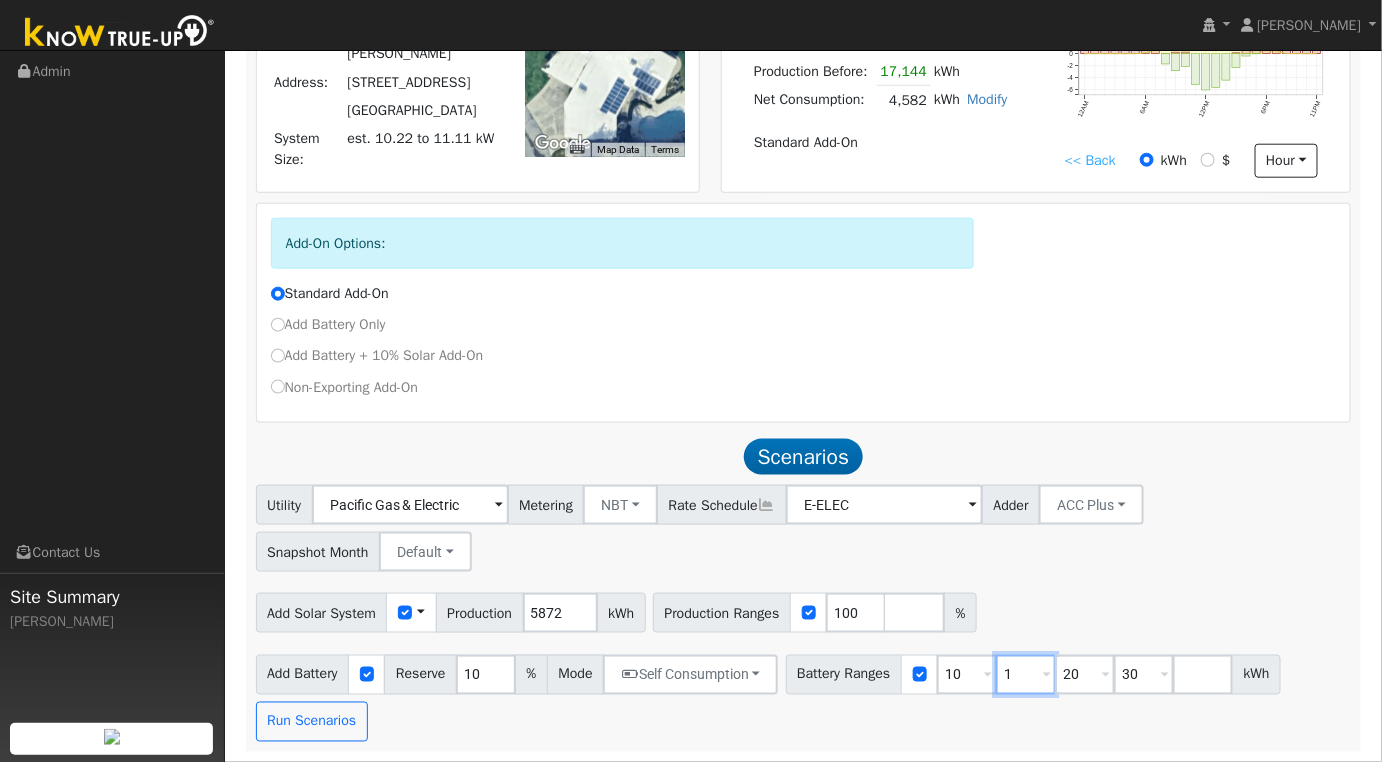 type on "20" 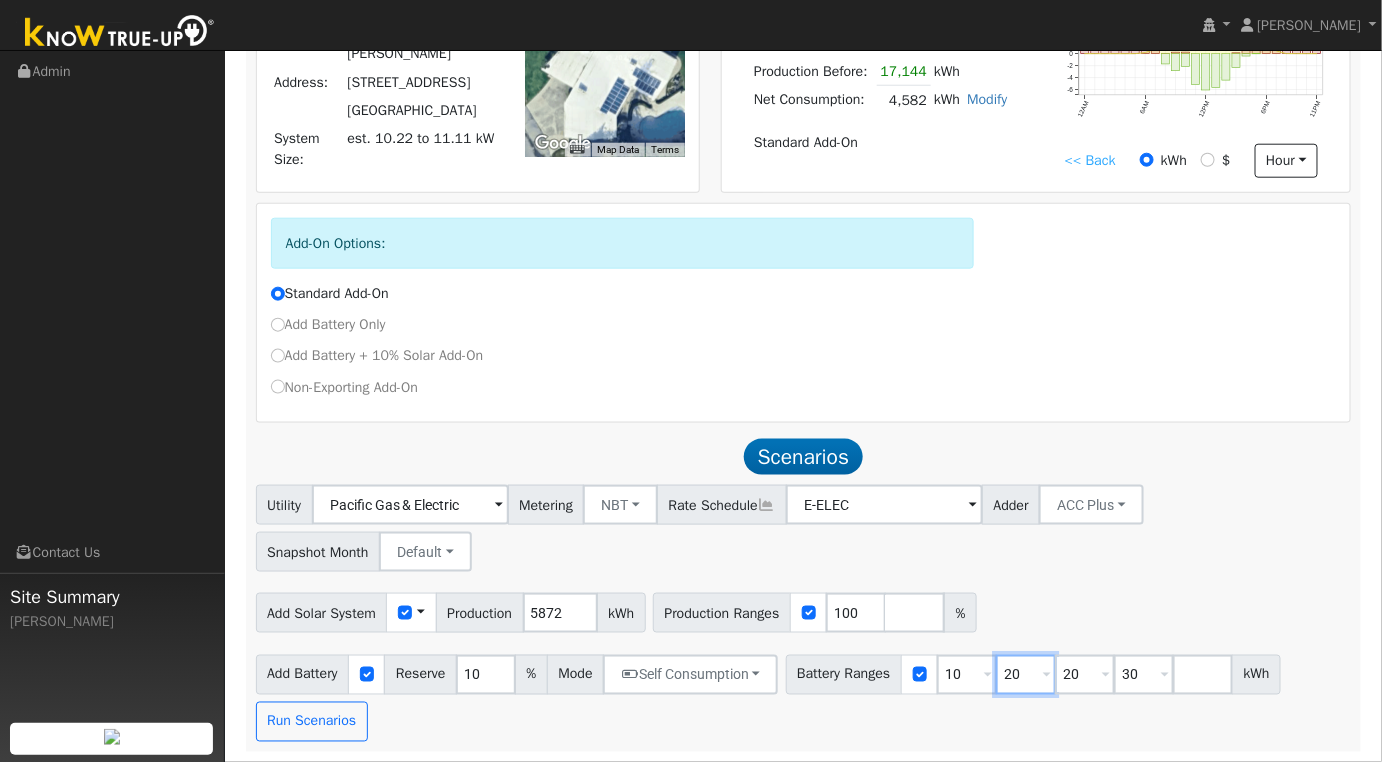 type on "30" 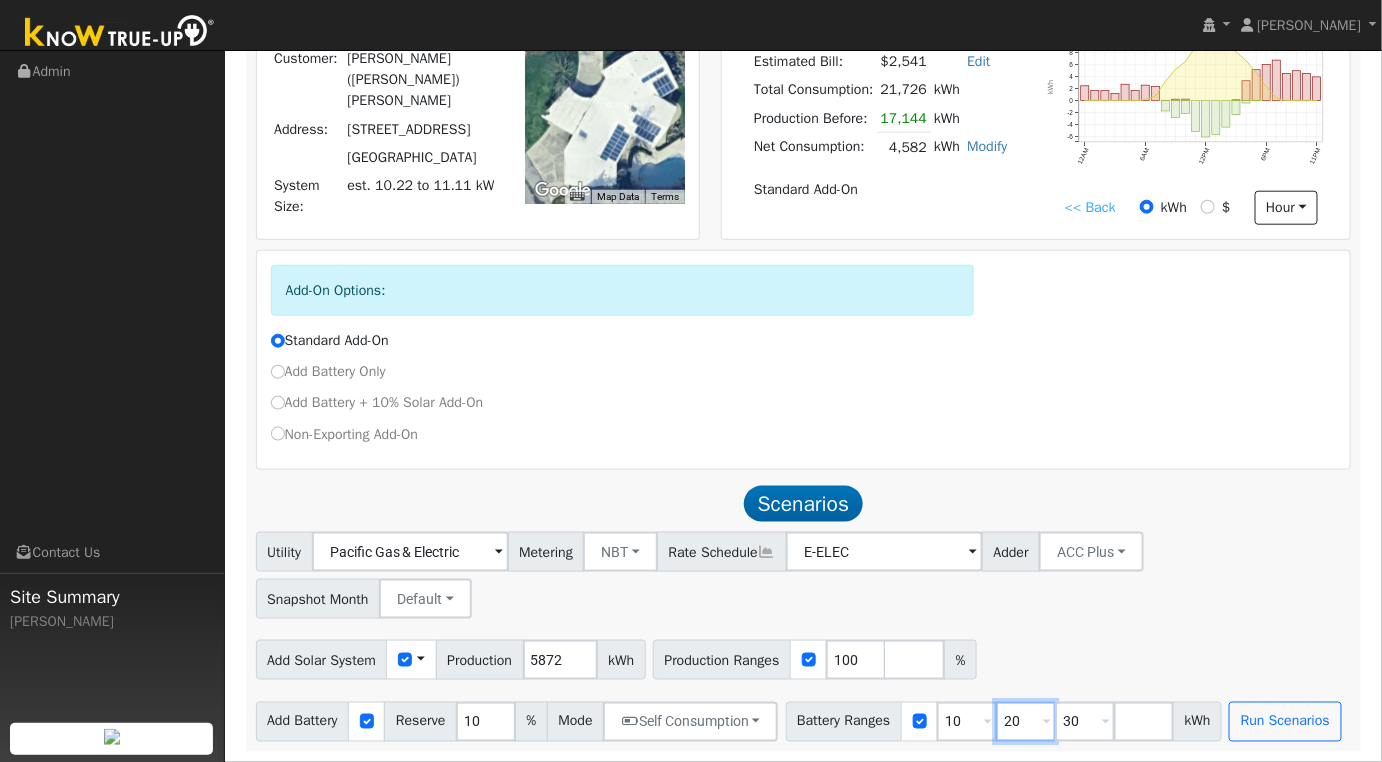 scroll, scrollTop: 566, scrollLeft: 0, axis: vertical 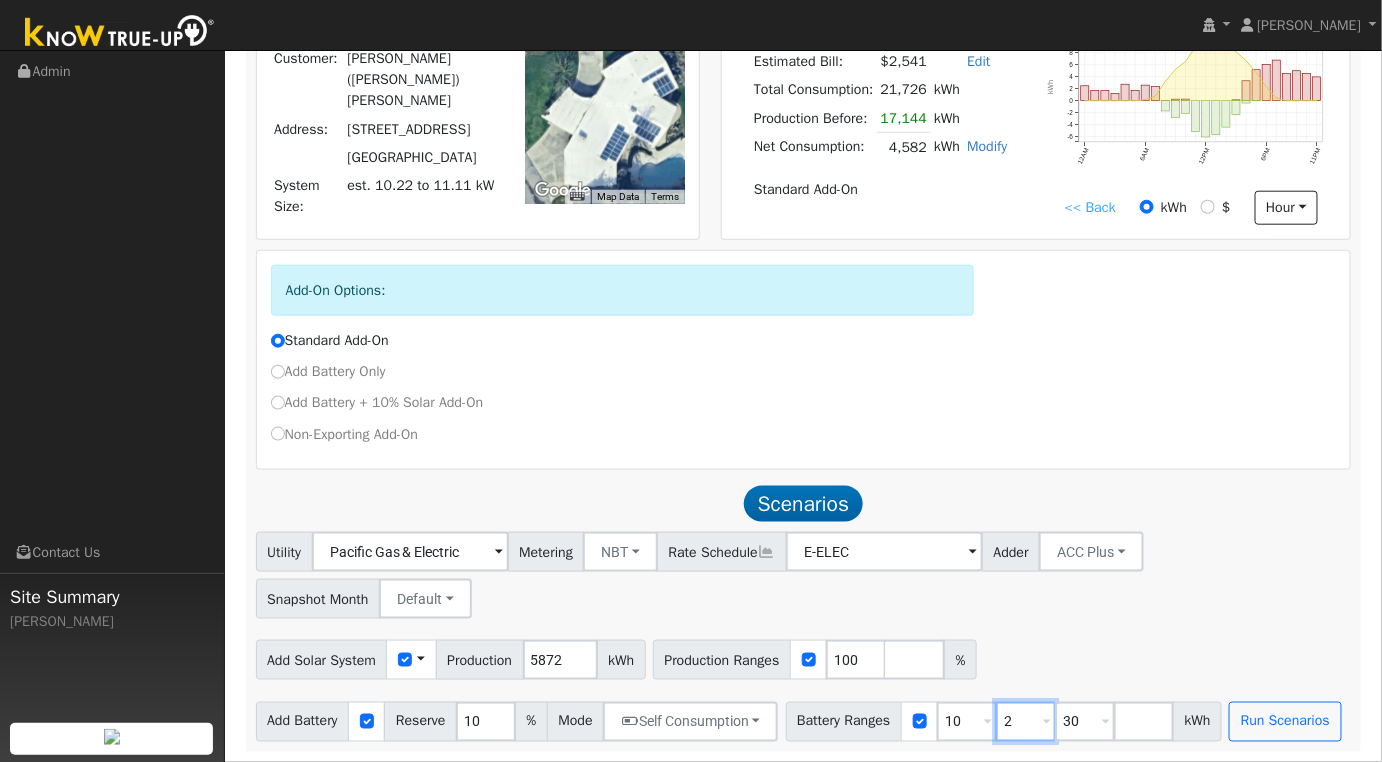 type on "30" 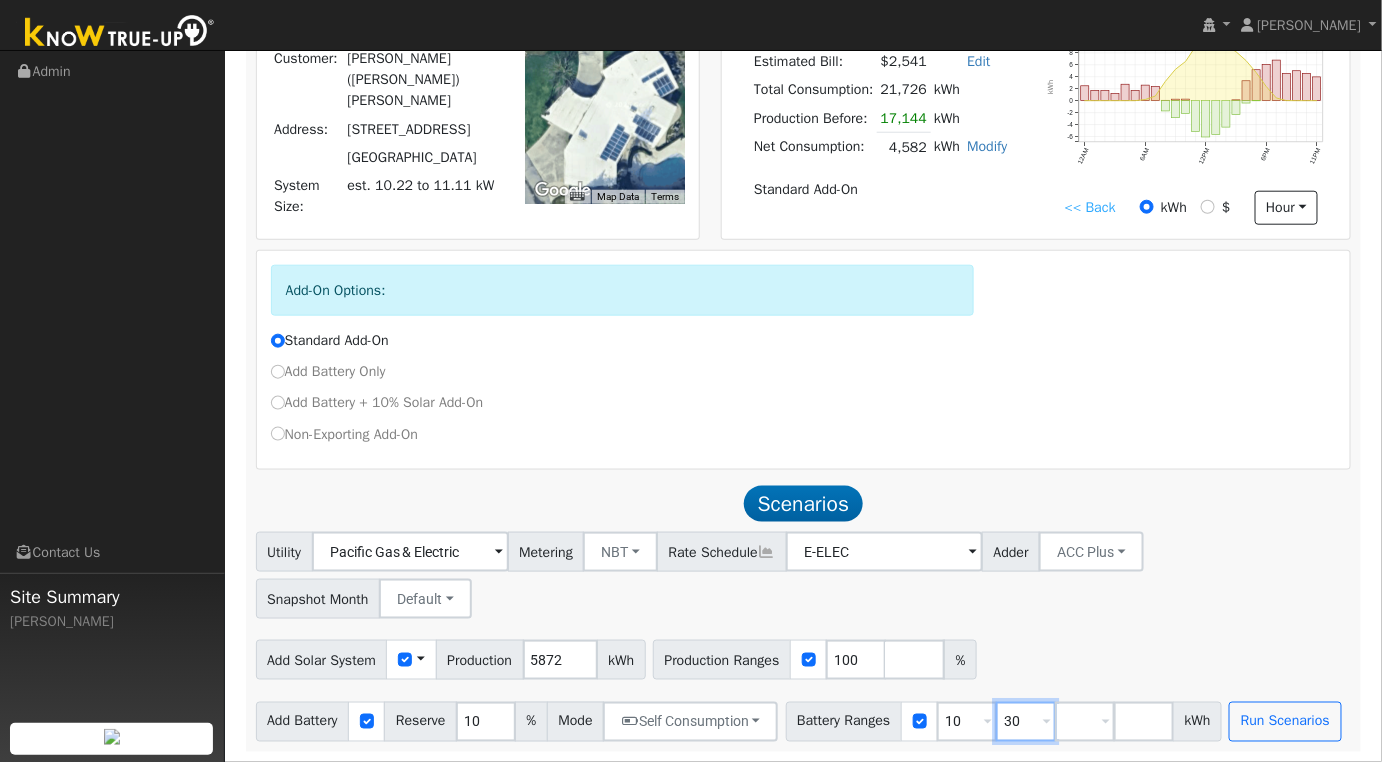 type on "3" 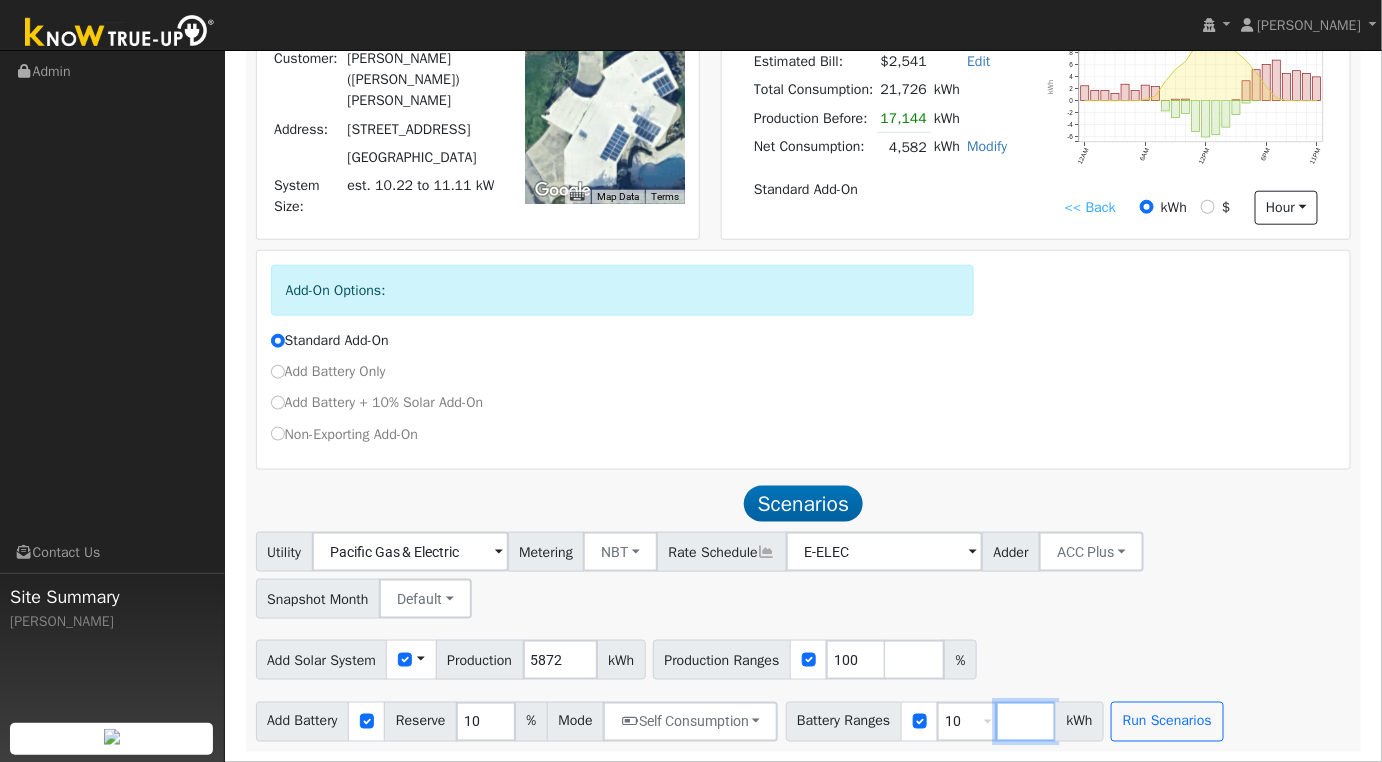 type 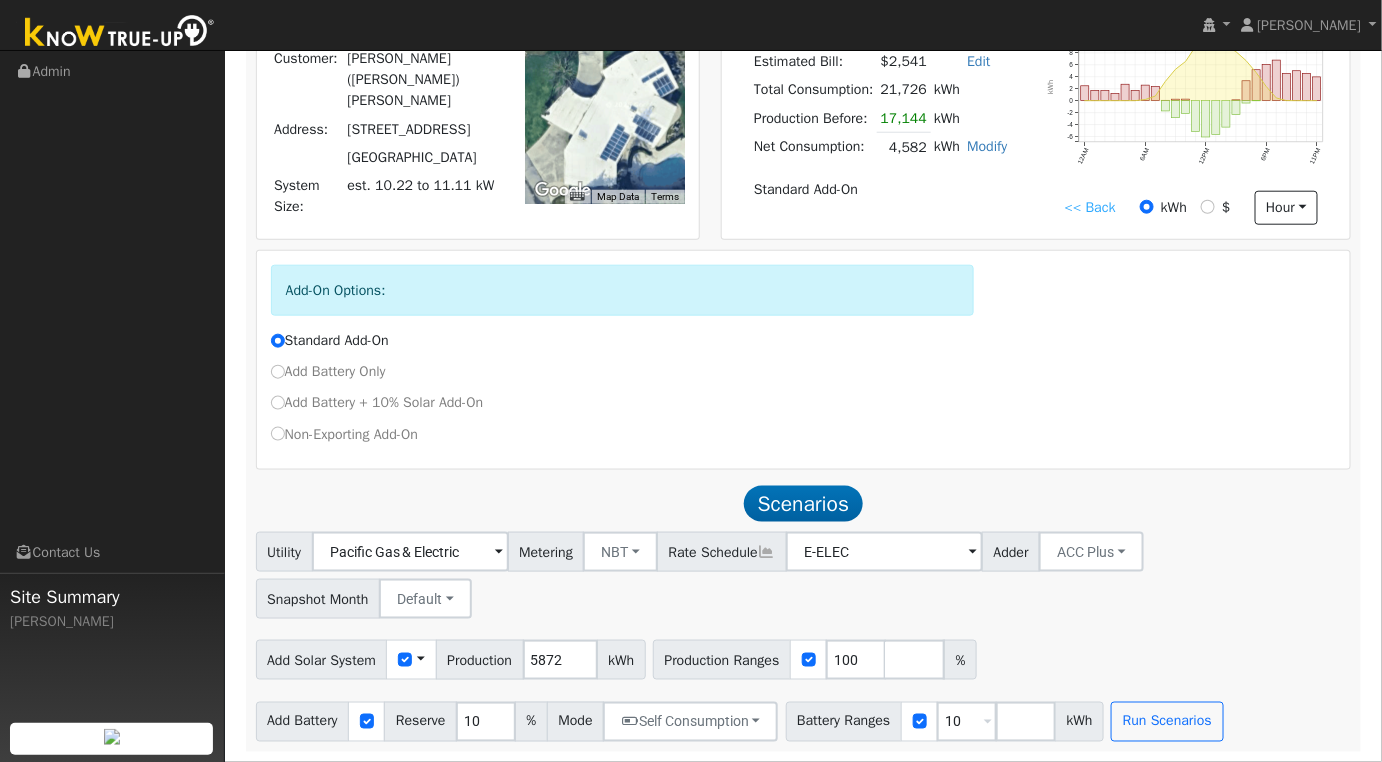 click on "Utility Pacific Gas & Electric Metering NBT NEM NBT  Rate Schedule  E-ELEC Adder ACC Plus - None - ACC Plus SB-535 Snapshot Month Default Jan Feb Mar Apr May Jun [DATE] Aug Sep Oct Nov Dec Add Solar System Use CSV Data Production 5872 kWh Production Ranges 100 % Add Battery Reserve 10 % Mode  Self Consumption  Self Consumption  Peak Savings    ACC High Value Push    Backup Battery Ranges 10 Overrides Reserve % Mode  None None  Self Consumption  Peak Savings    ACC High Value Push    Backup kWh Run Scenarios" at bounding box center [803, 636] 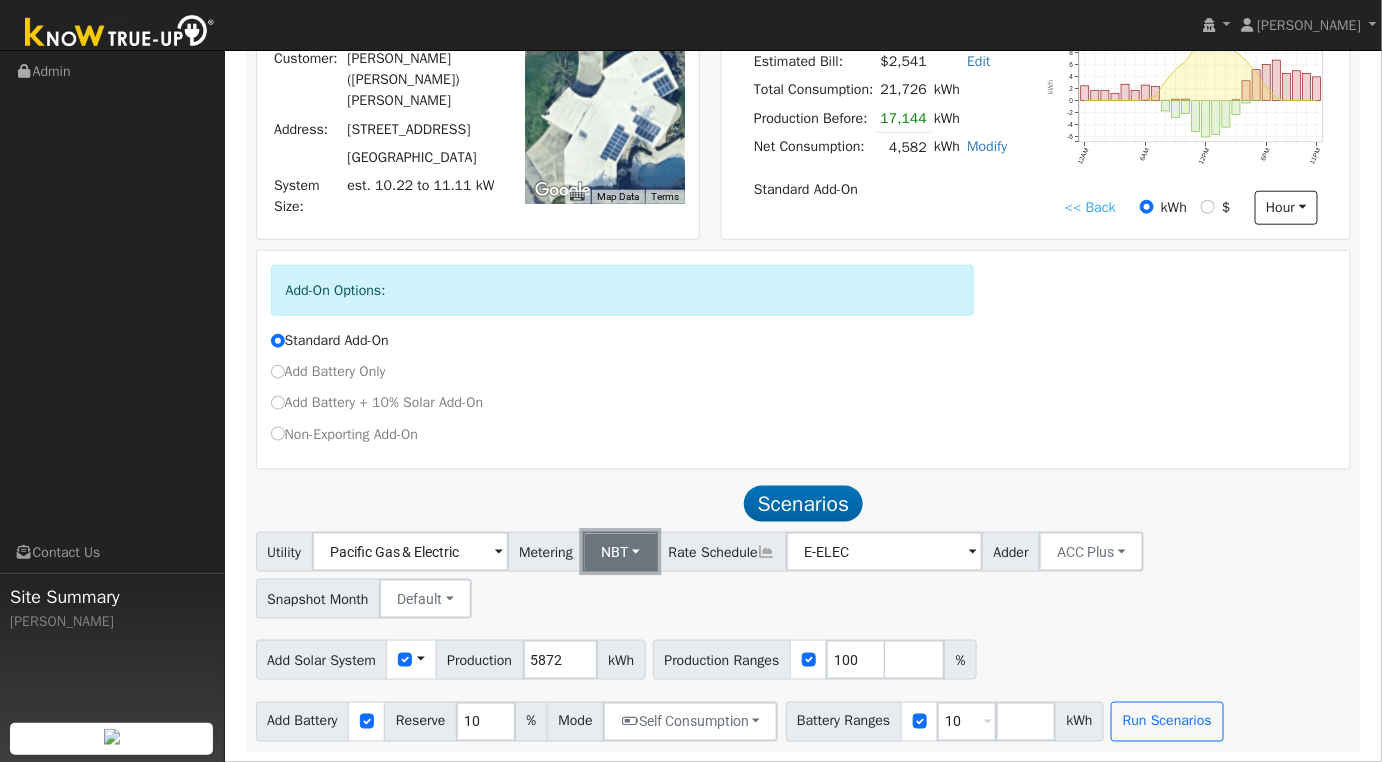 click on "NBT" at bounding box center [620, 552] 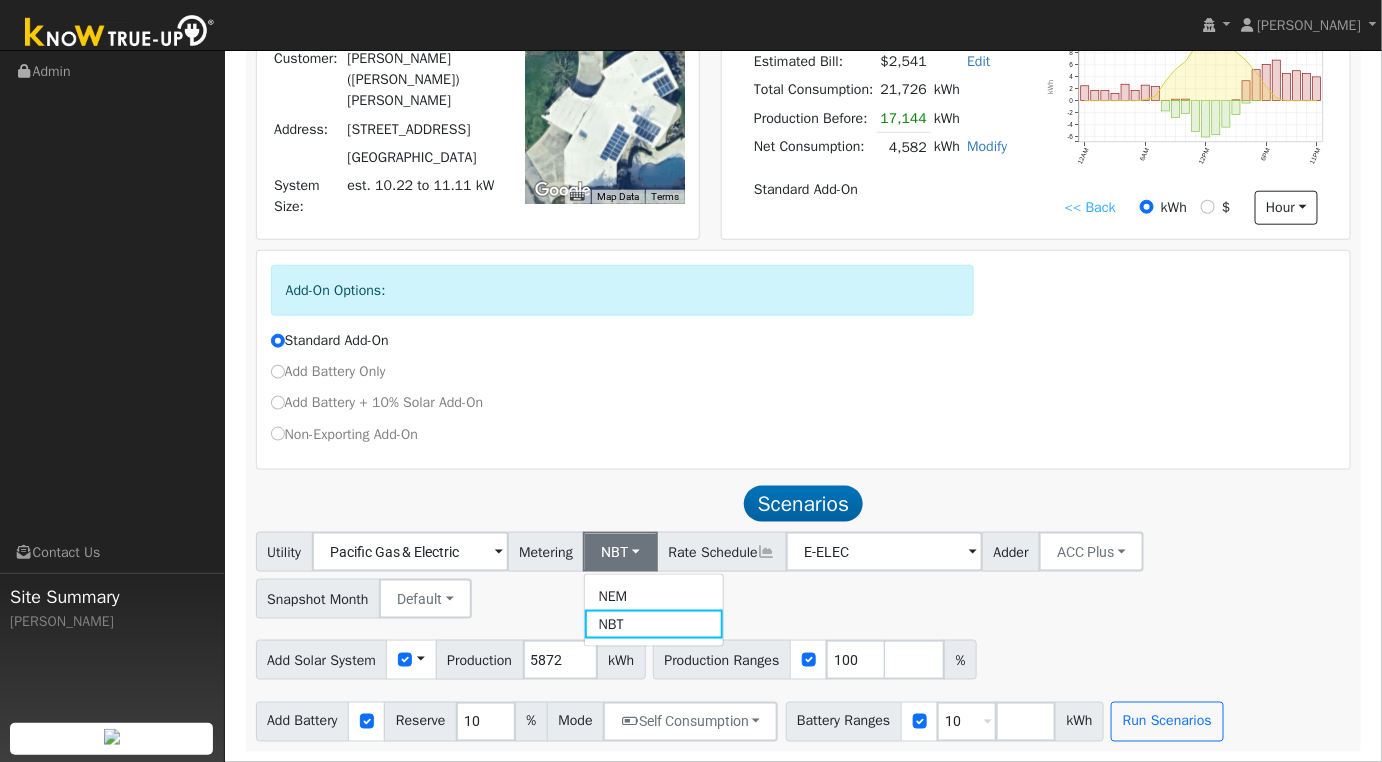 click on "Utility Pacific Gas & Electric Metering NBT NEM NBT  Rate Schedule  E-ELEC Adder ACC Plus - None - ACC Plus SB-535 Snapshot Month Default Jan Feb Mar Apr May Jun [DATE] Aug Sep Oct Nov Dec" at bounding box center (803, 572) 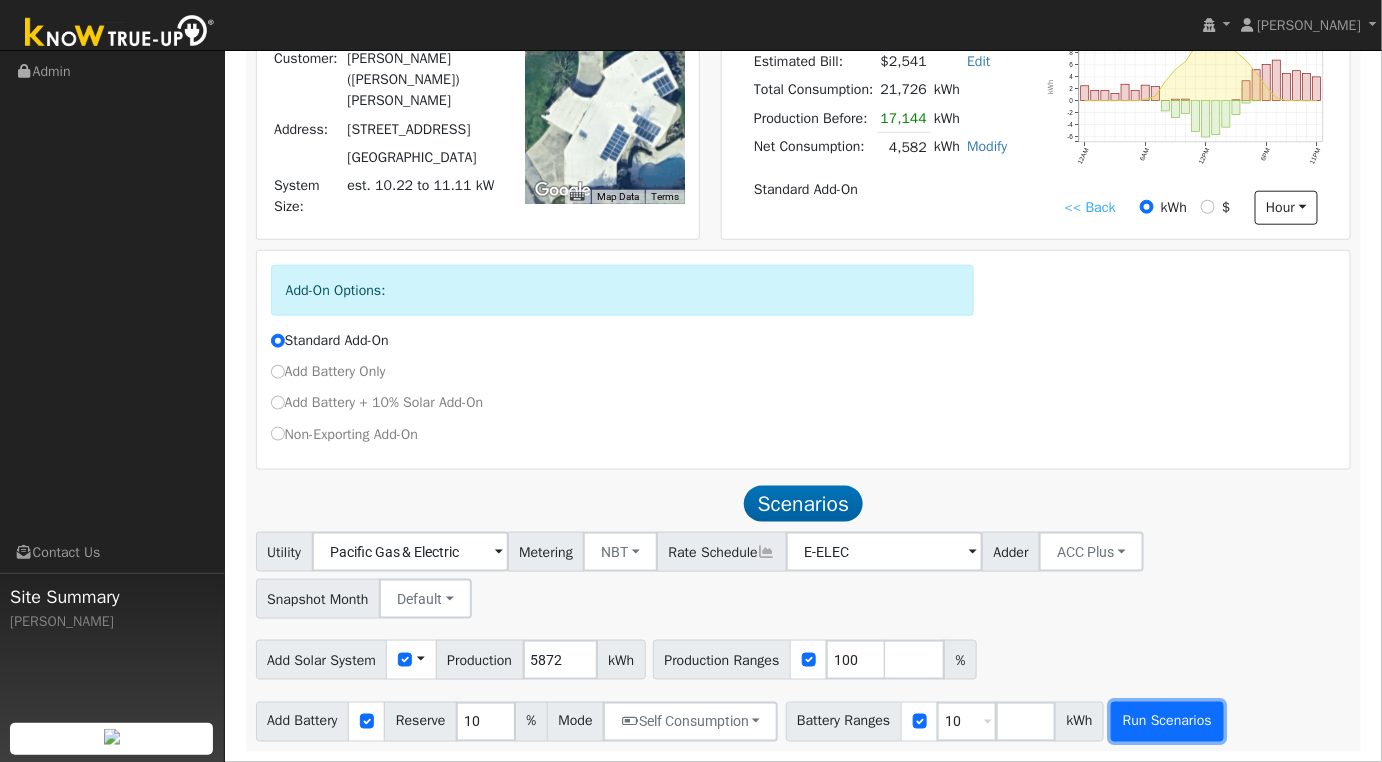 click on "Run Scenarios" at bounding box center (1167, 722) 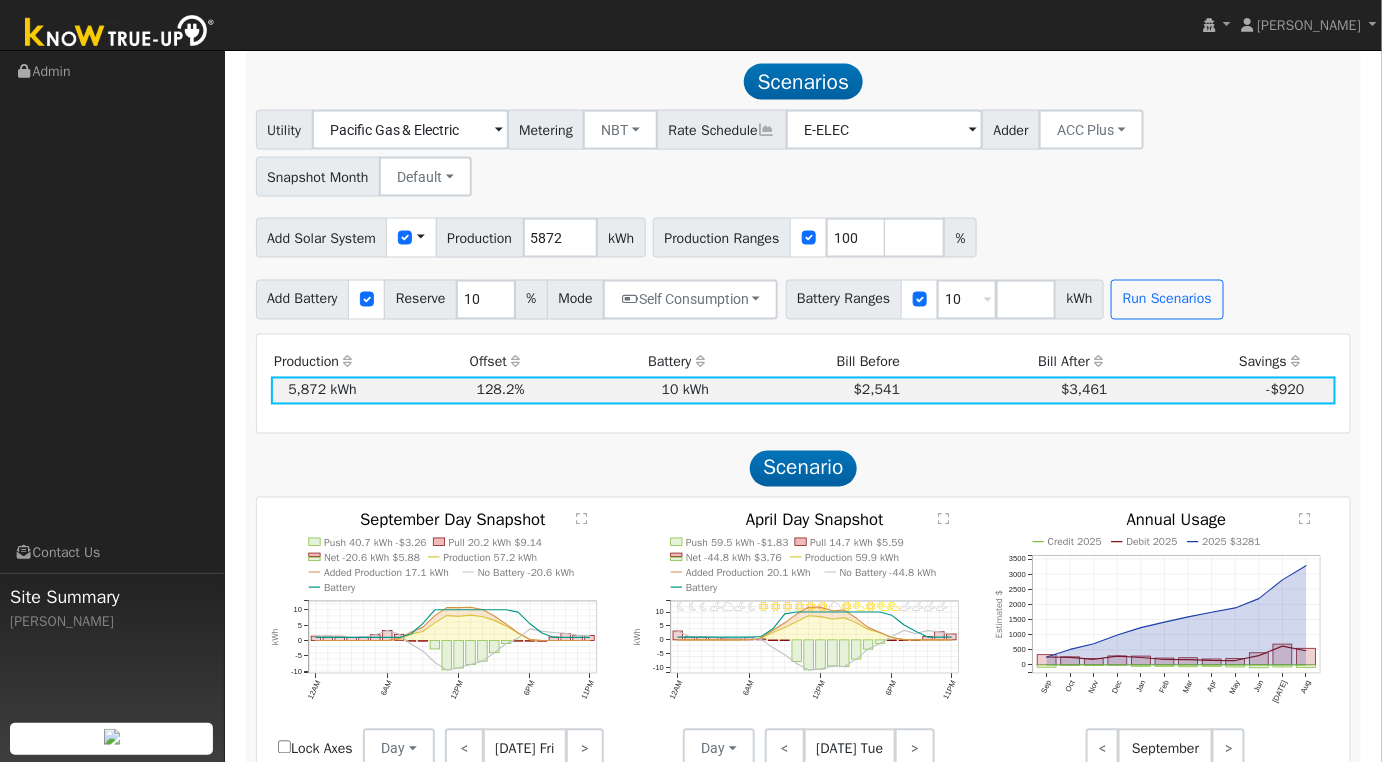 scroll, scrollTop: 992, scrollLeft: 0, axis: vertical 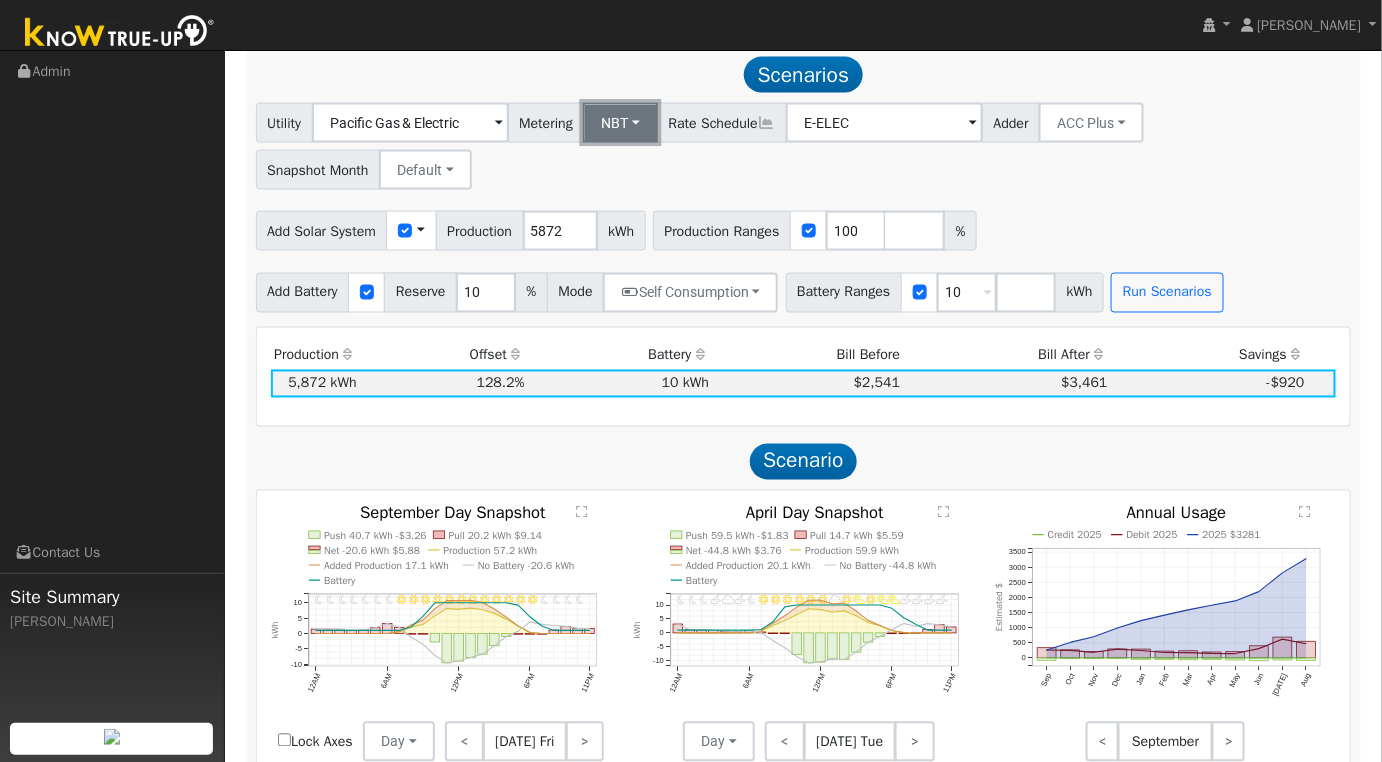 click on "NBT" at bounding box center (620, 123) 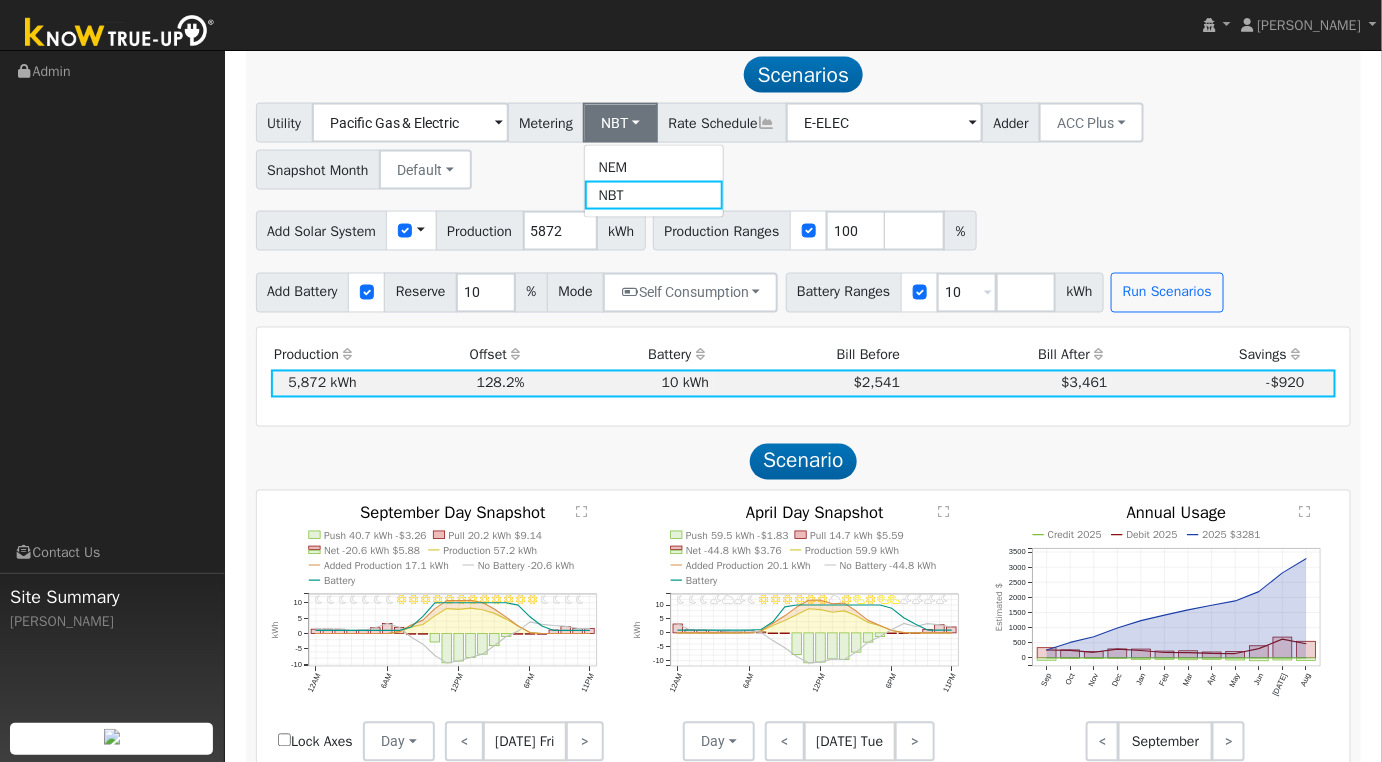 click on "NEM" at bounding box center (654, 167) 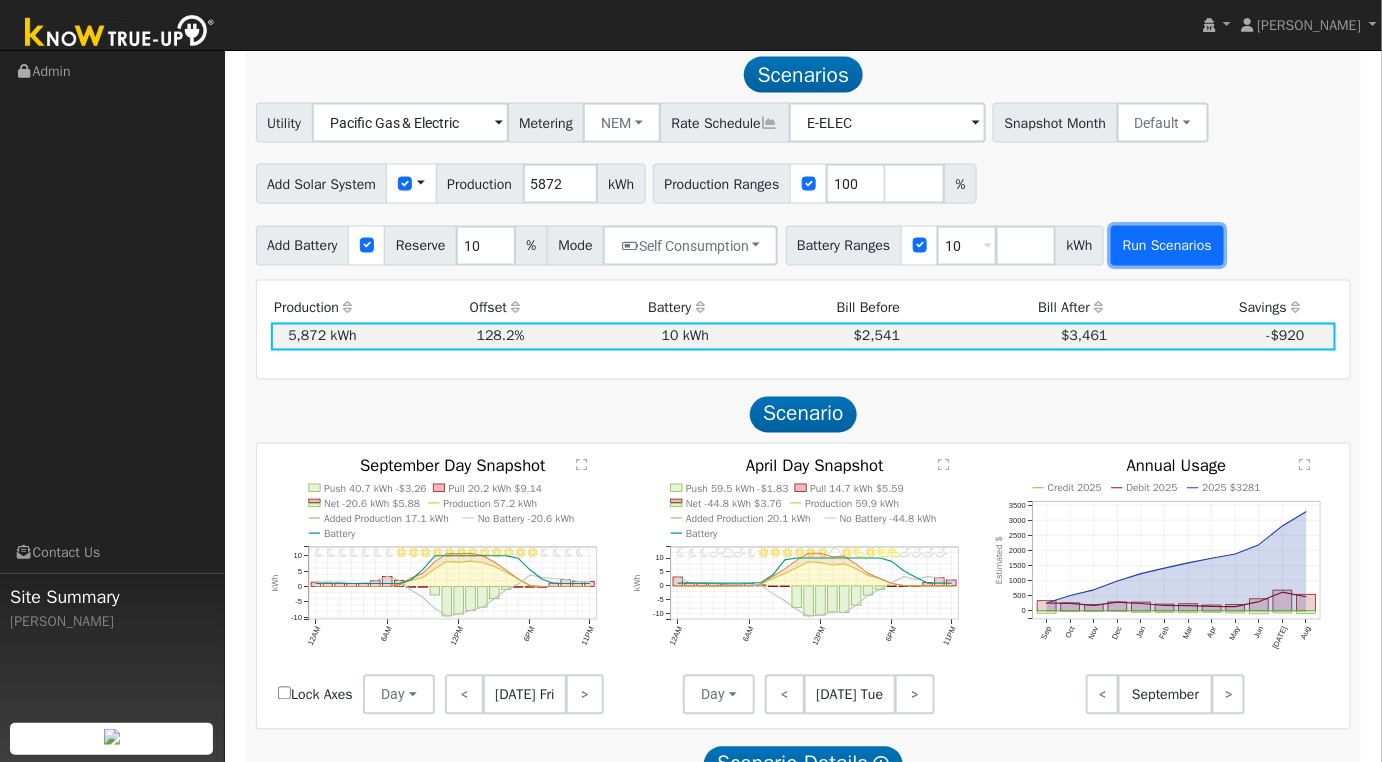click on "Run Scenarios" at bounding box center (1167, 246) 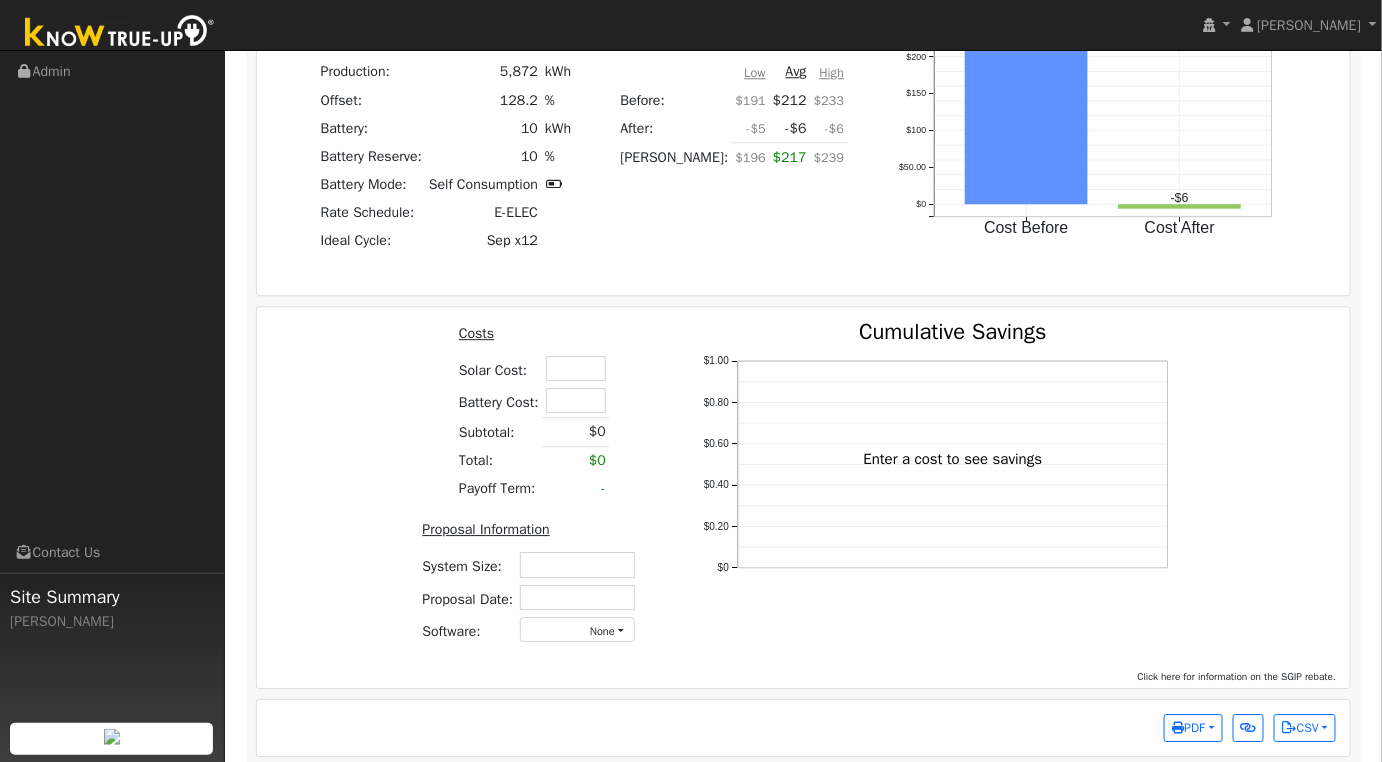 scroll, scrollTop: 1785, scrollLeft: 0, axis: vertical 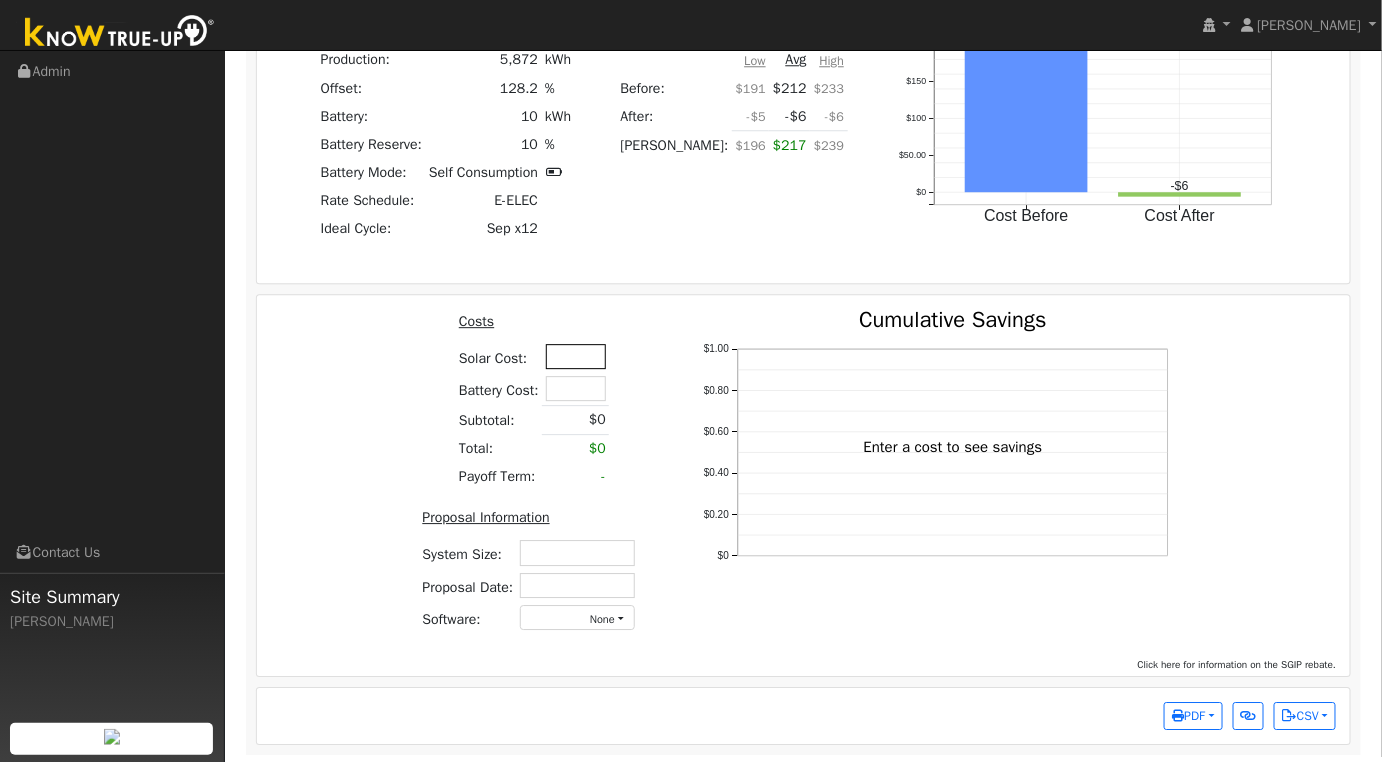 click at bounding box center [576, 356] 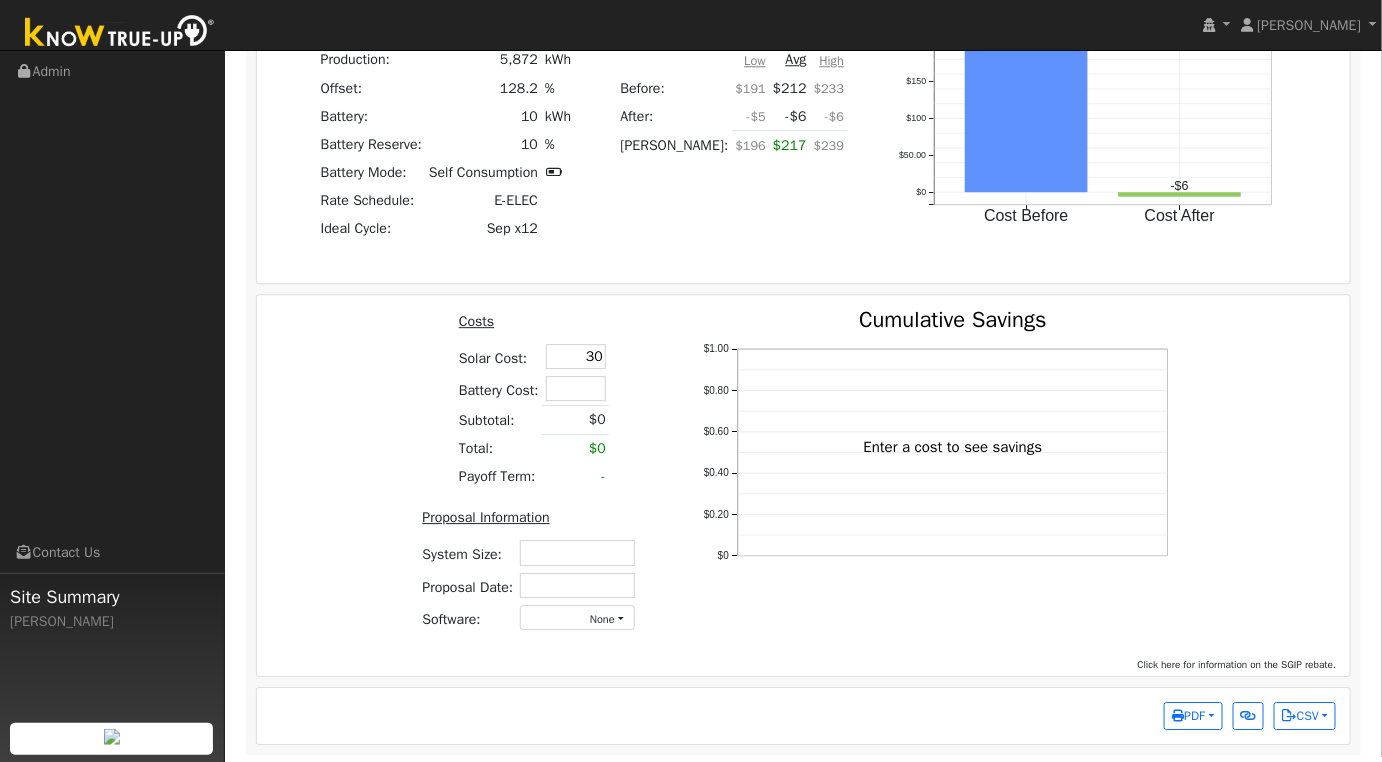 type on "3" 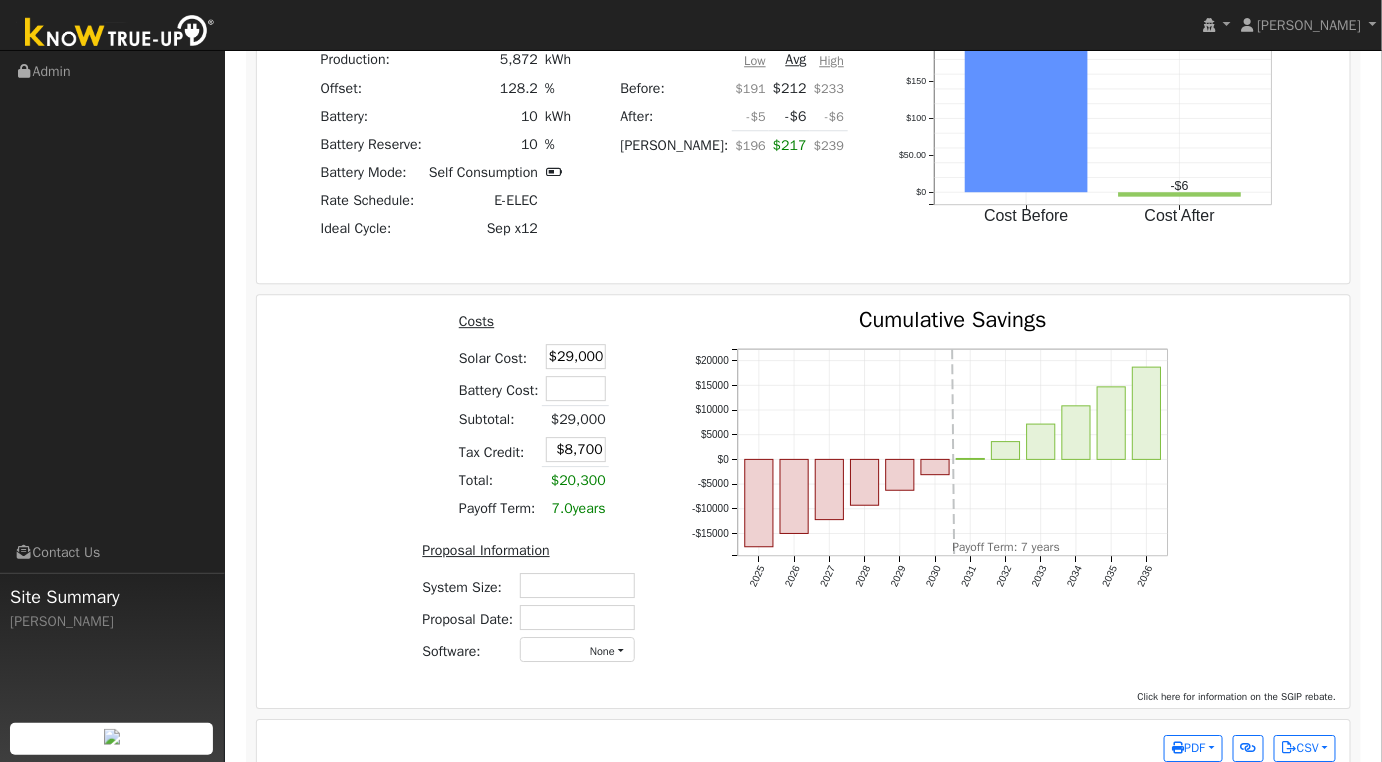 click on "Costs  Solar Cost:  $29,000  Battery Cost:  Subtotal: $29,000  Tax Credit:  $8,700 Total: $20,300 Payoff Term: 7.0  years Proposal Information  System Size:  Proposal Date: Software: None - None - Aurora Energy Toolbase OpenSolar Solo Solargraf - Other - 2025 2026 2027 2028 2029 2030 2031 2032 2033 2034 2035 2036 -$15000 -$10000 -$5000 $0 $5000 $10000 $15000 $20000 Cumulative Savings onclick="" onclick="" onclick="" onclick="" onclick="" onclick="" onclick="" onclick="" onclick="" onclick="" onclick="" onclick="" Payoff Term: 7 years" at bounding box center [804, 494] 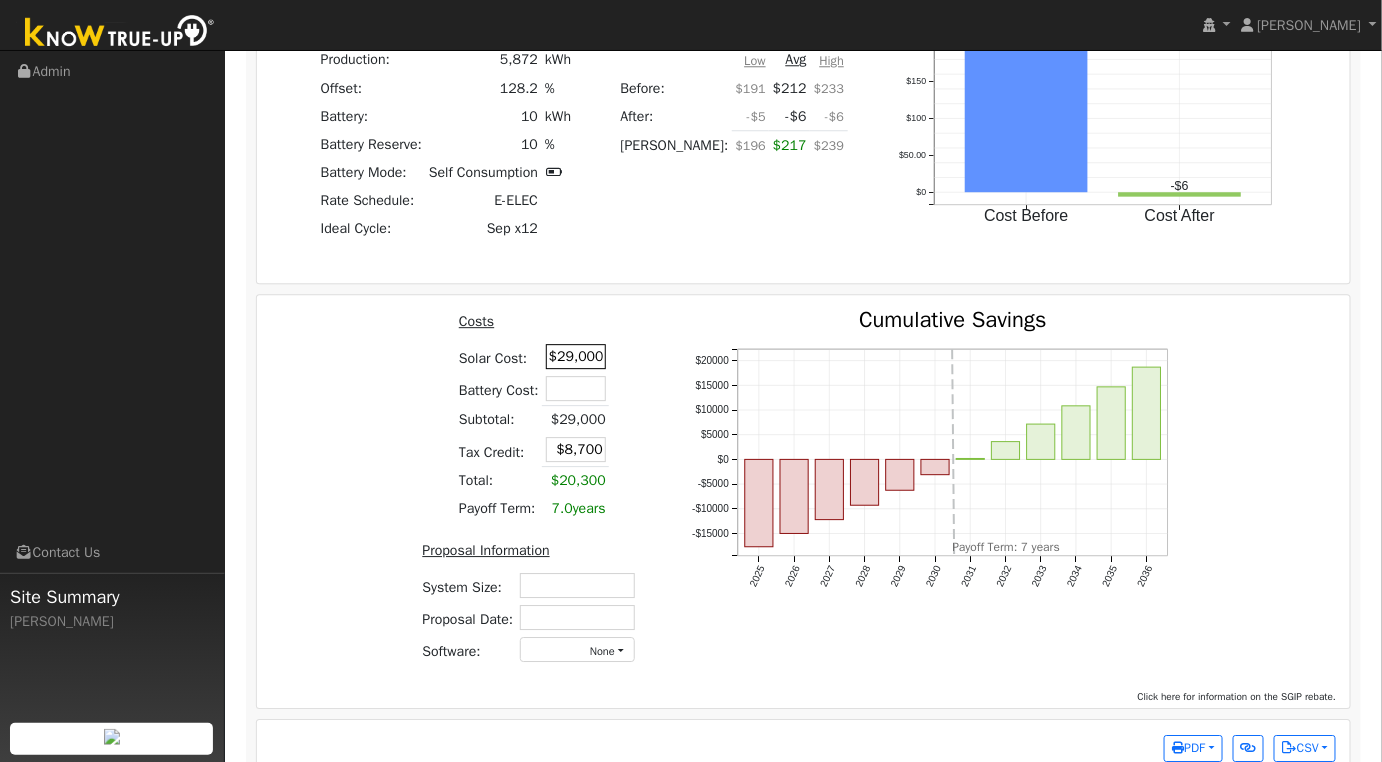 click on "$29,000" at bounding box center (576, 356) 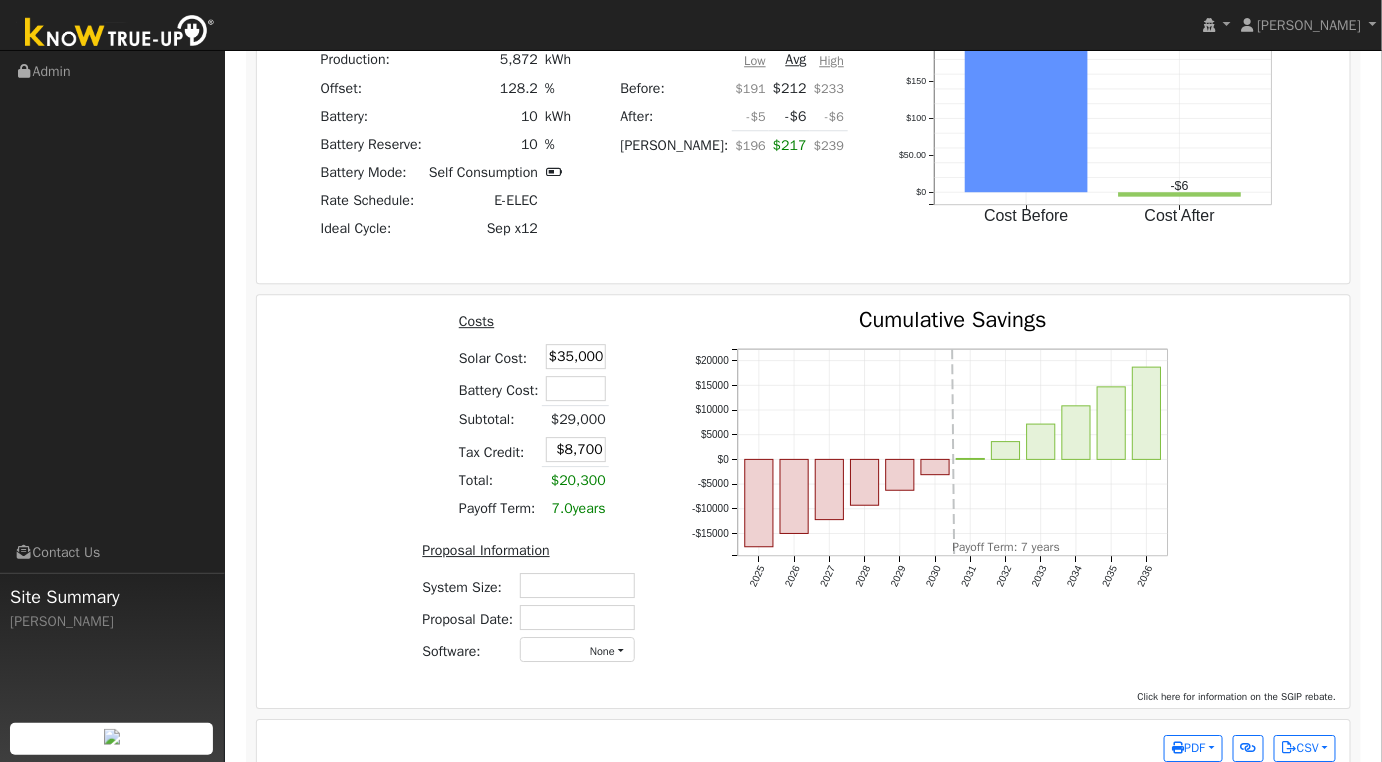 type on "$35,000." 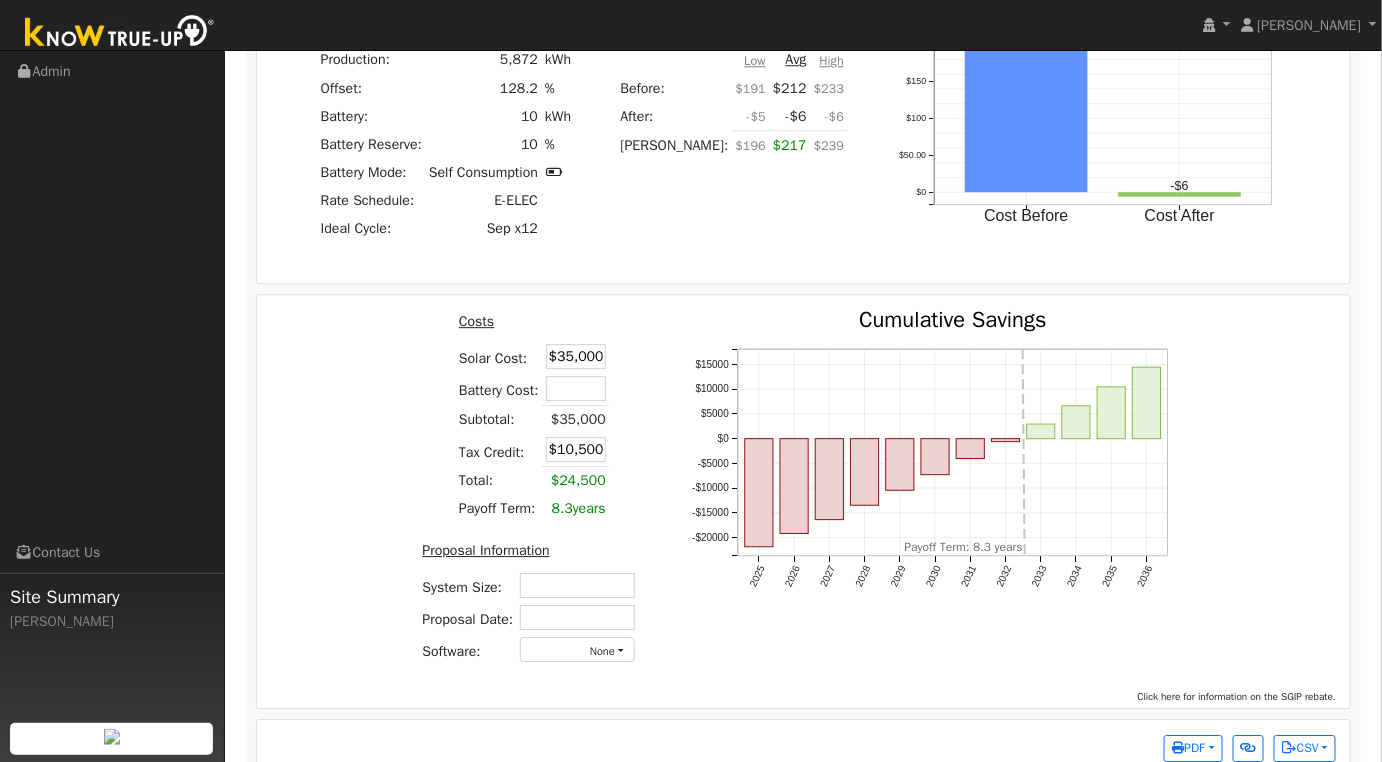 type on "$35,000" 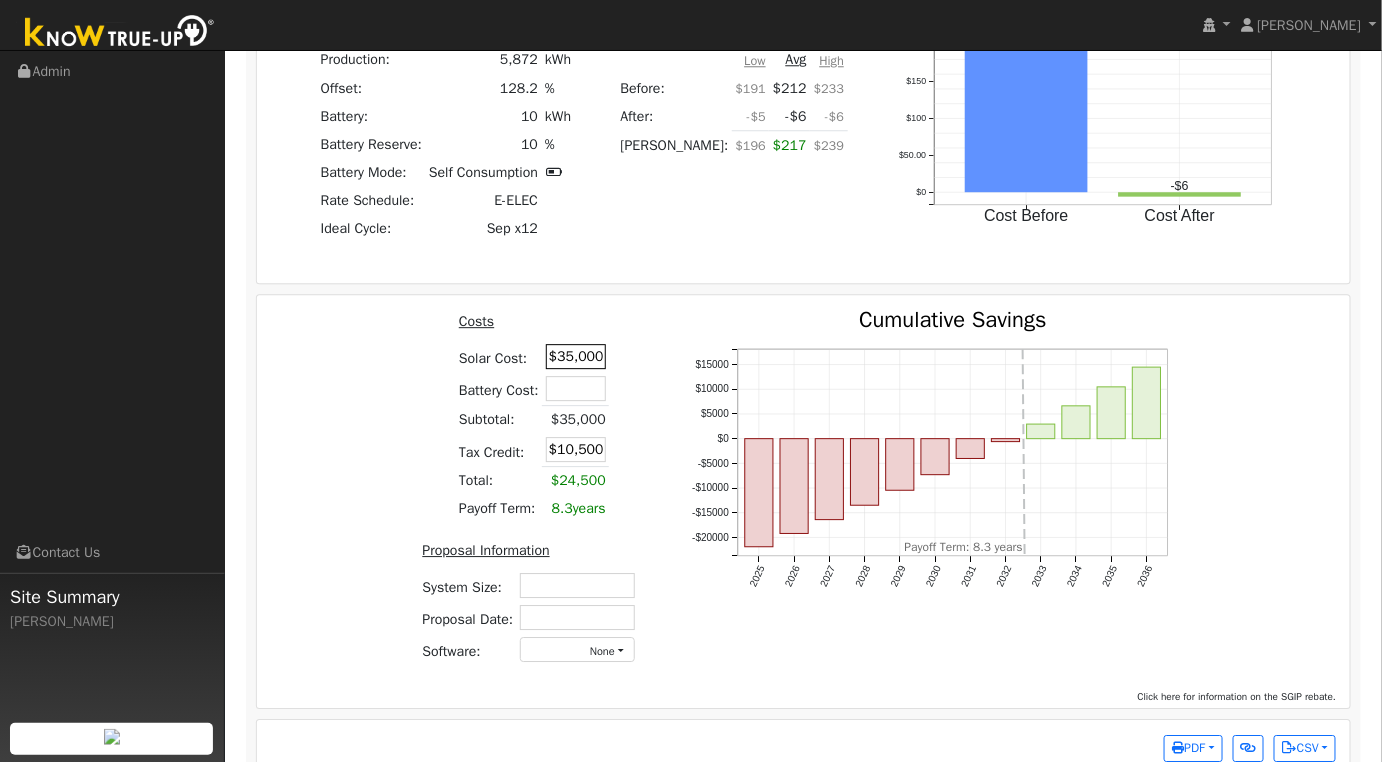 click on "$35,000" at bounding box center (576, 356) 